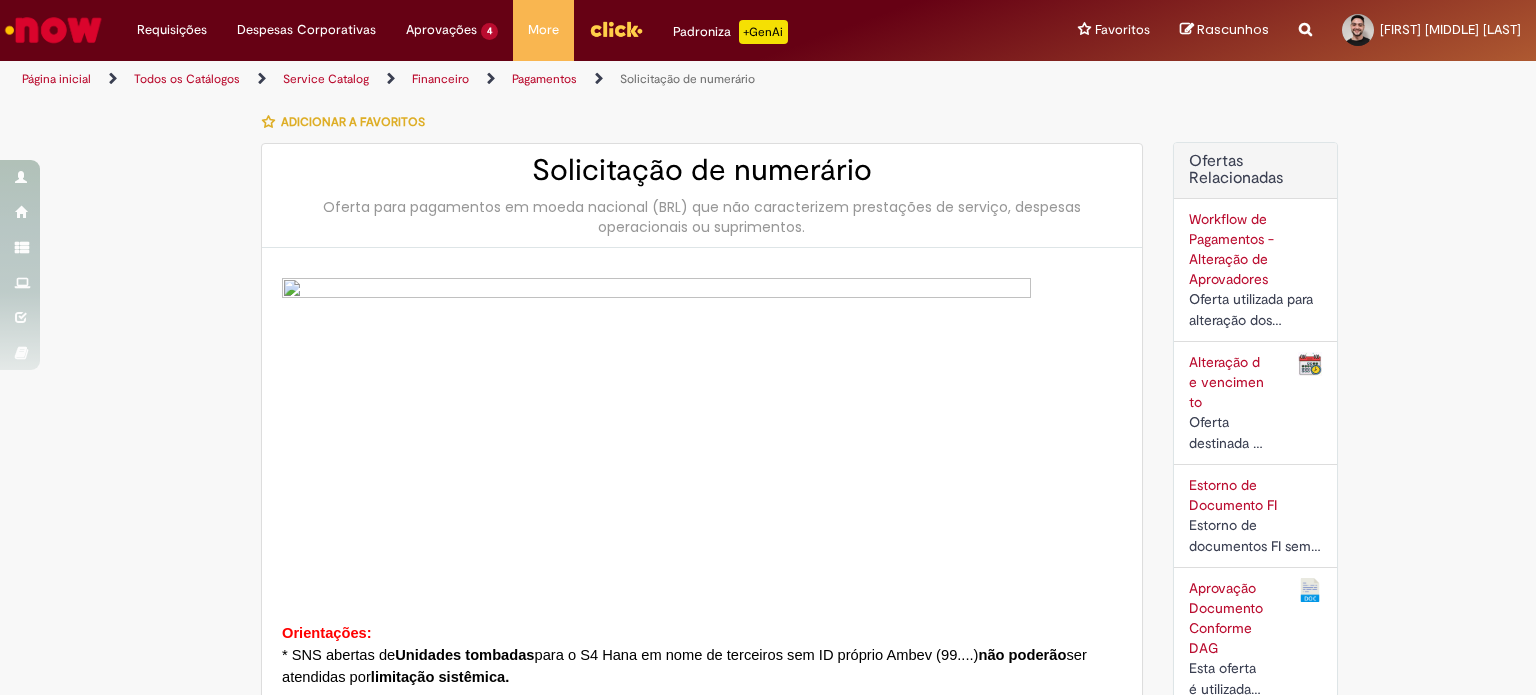 scroll, scrollTop: 0, scrollLeft: 0, axis: both 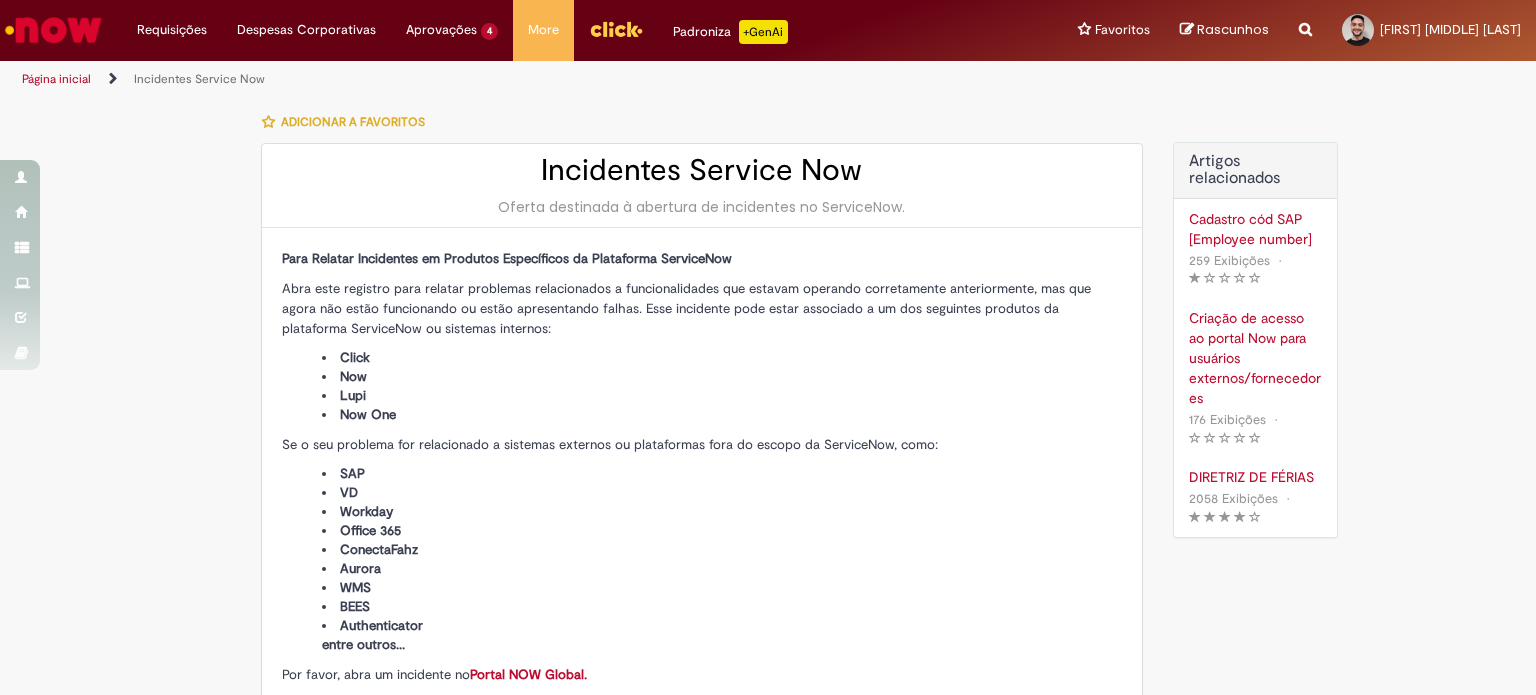 type on "**********" 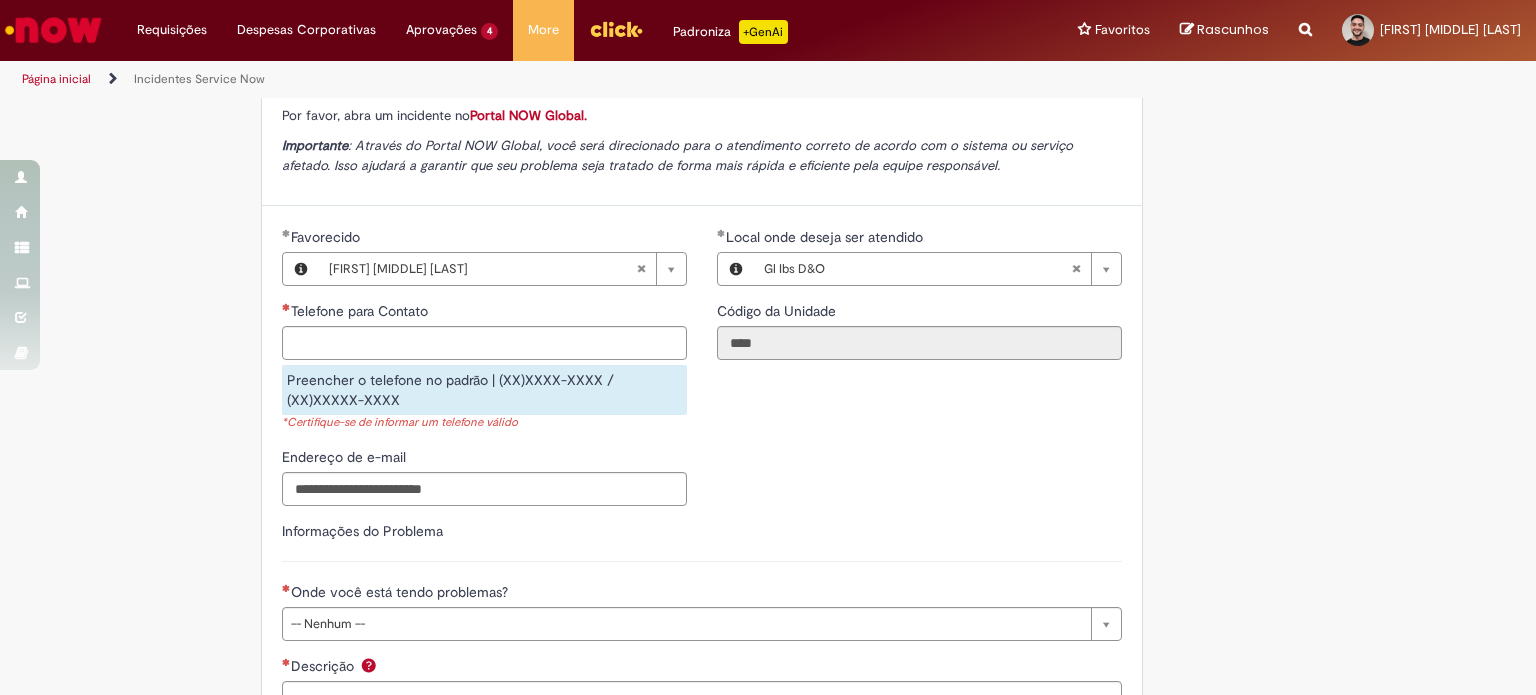 scroll, scrollTop: 560, scrollLeft: 0, axis: vertical 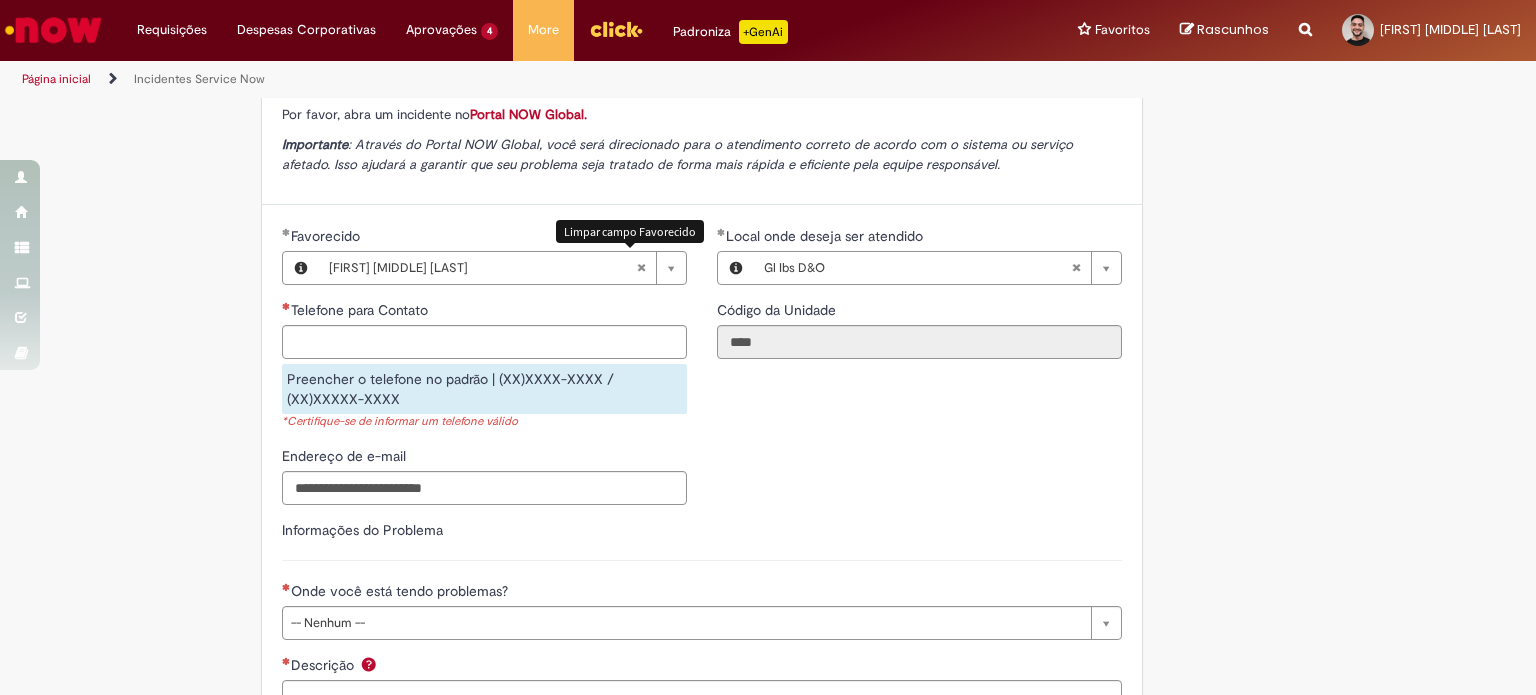 click at bounding box center [641, 268] 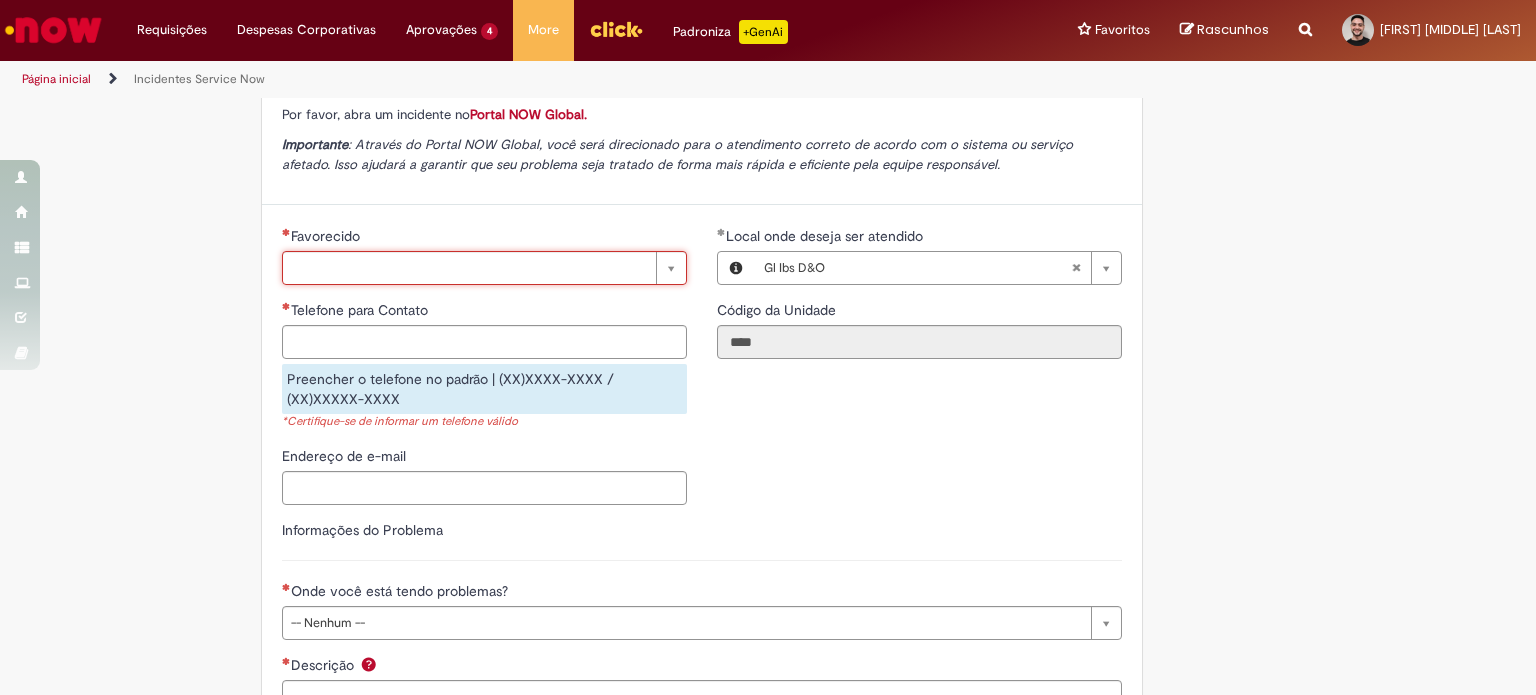 scroll, scrollTop: 0, scrollLeft: 0, axis: both 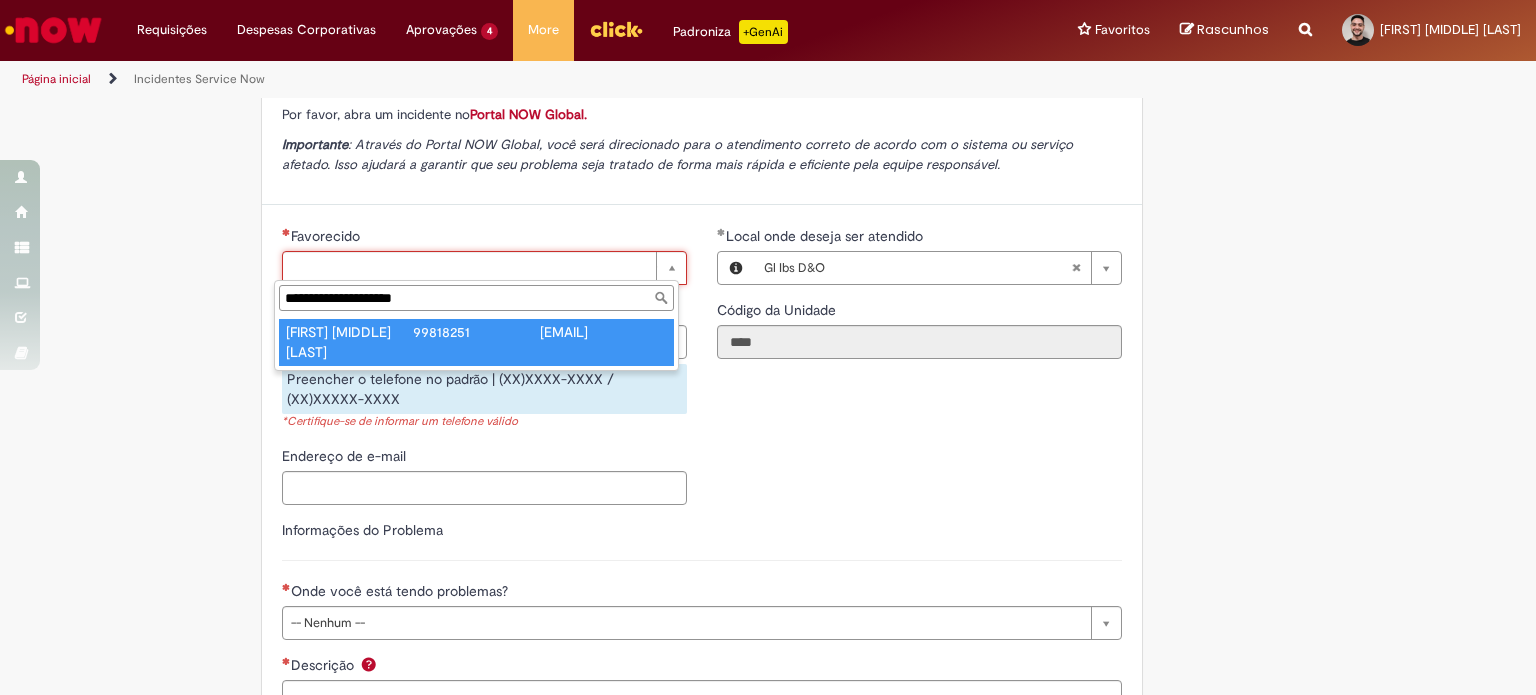 type on "**********" 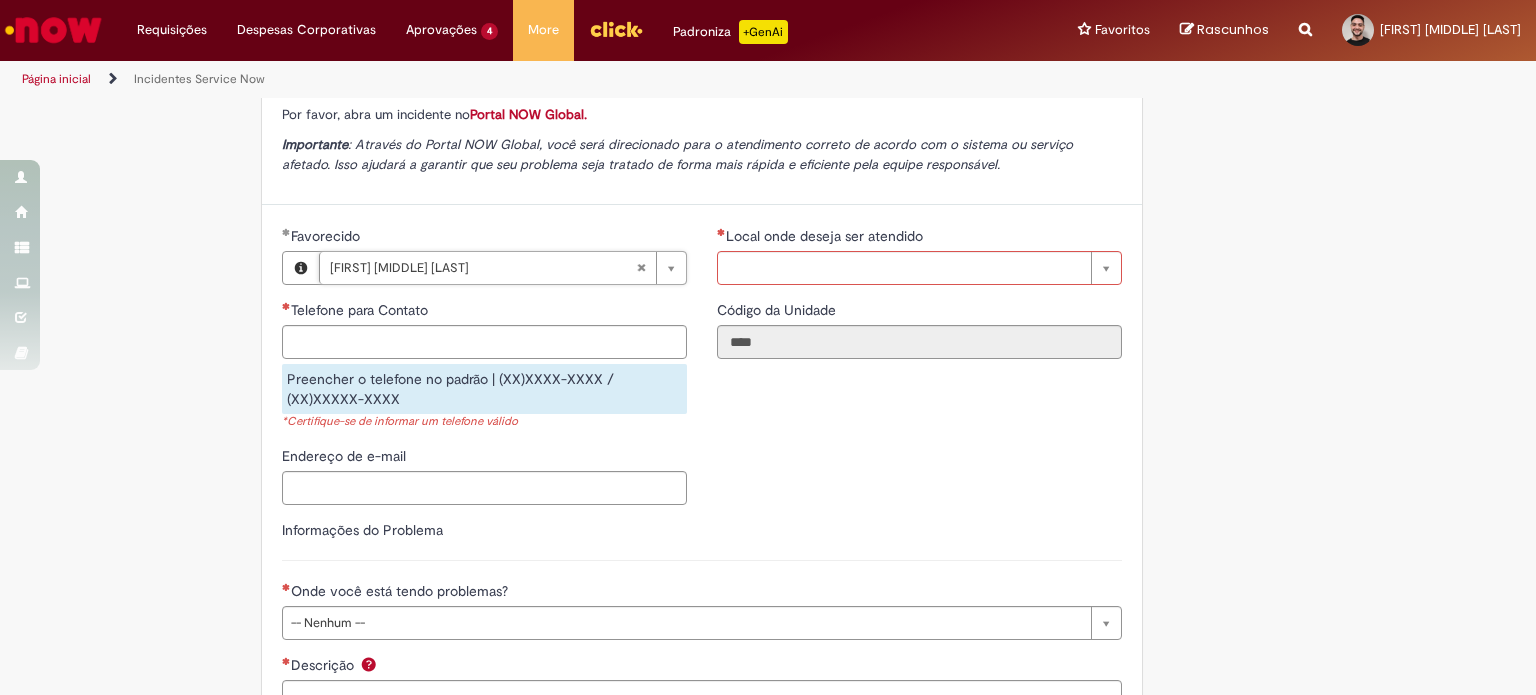 type on "**********" 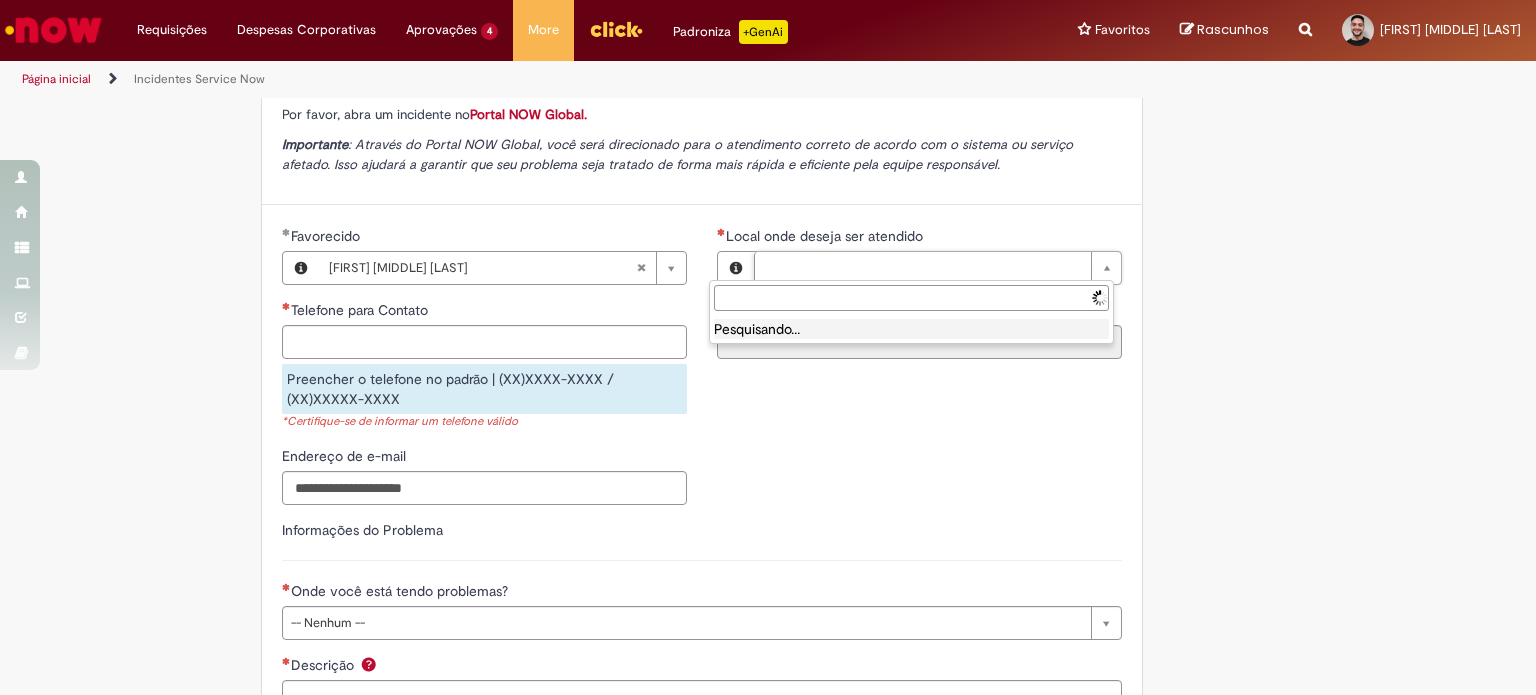 type on "**********" 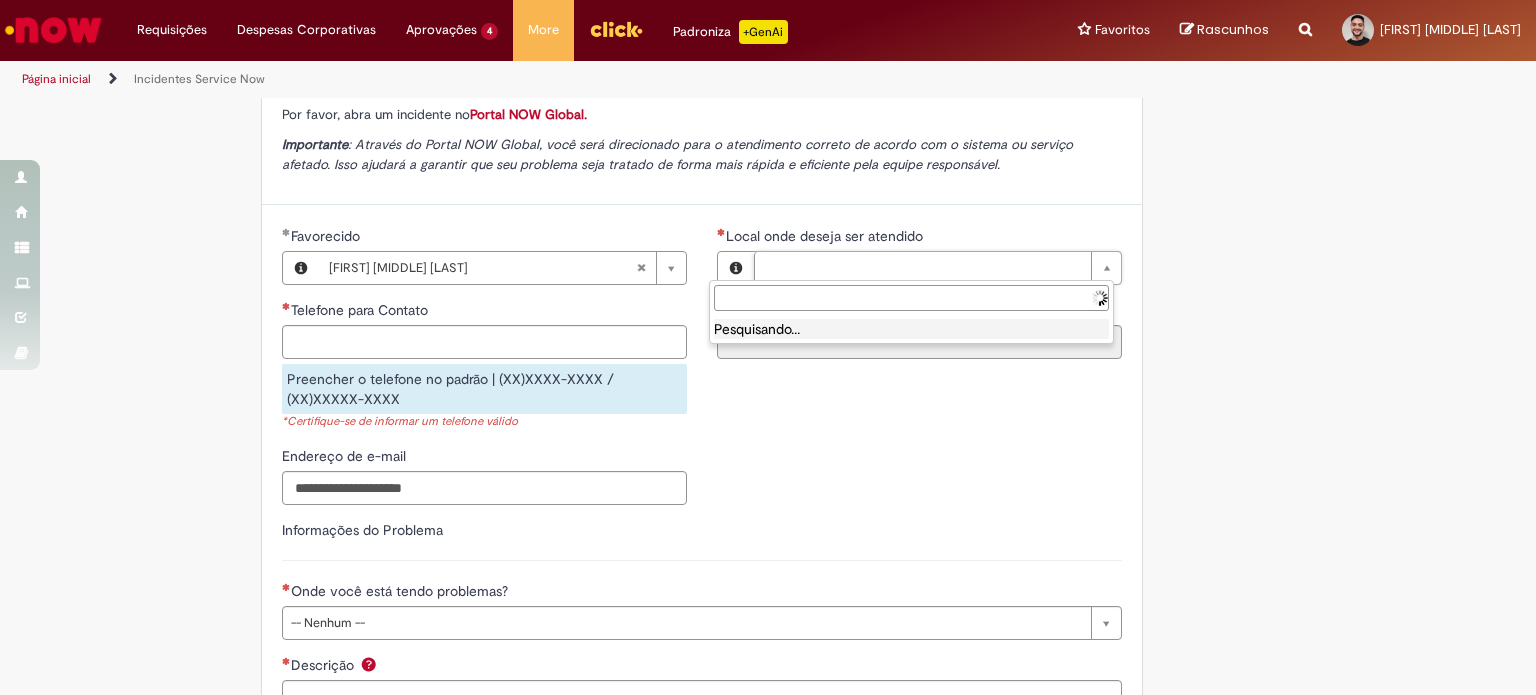 type on "**********" 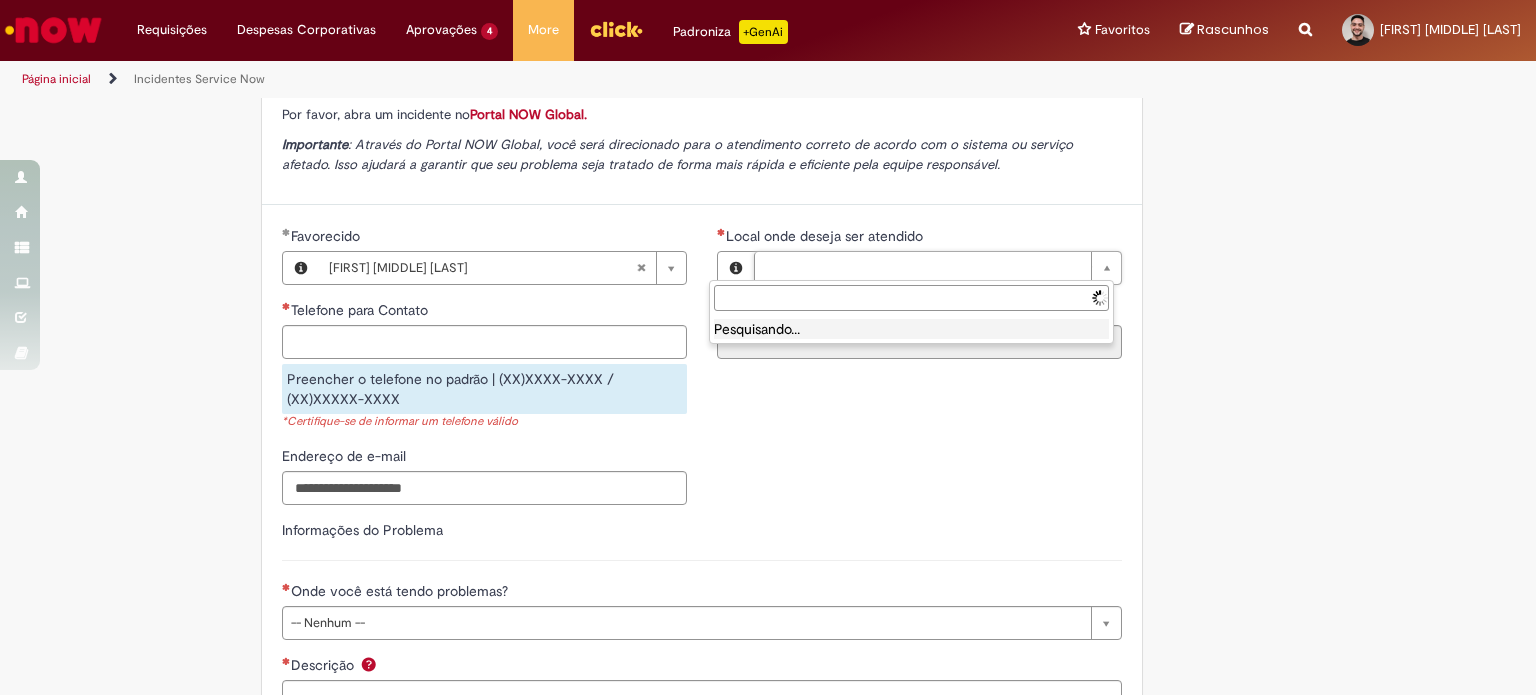 type on "****" 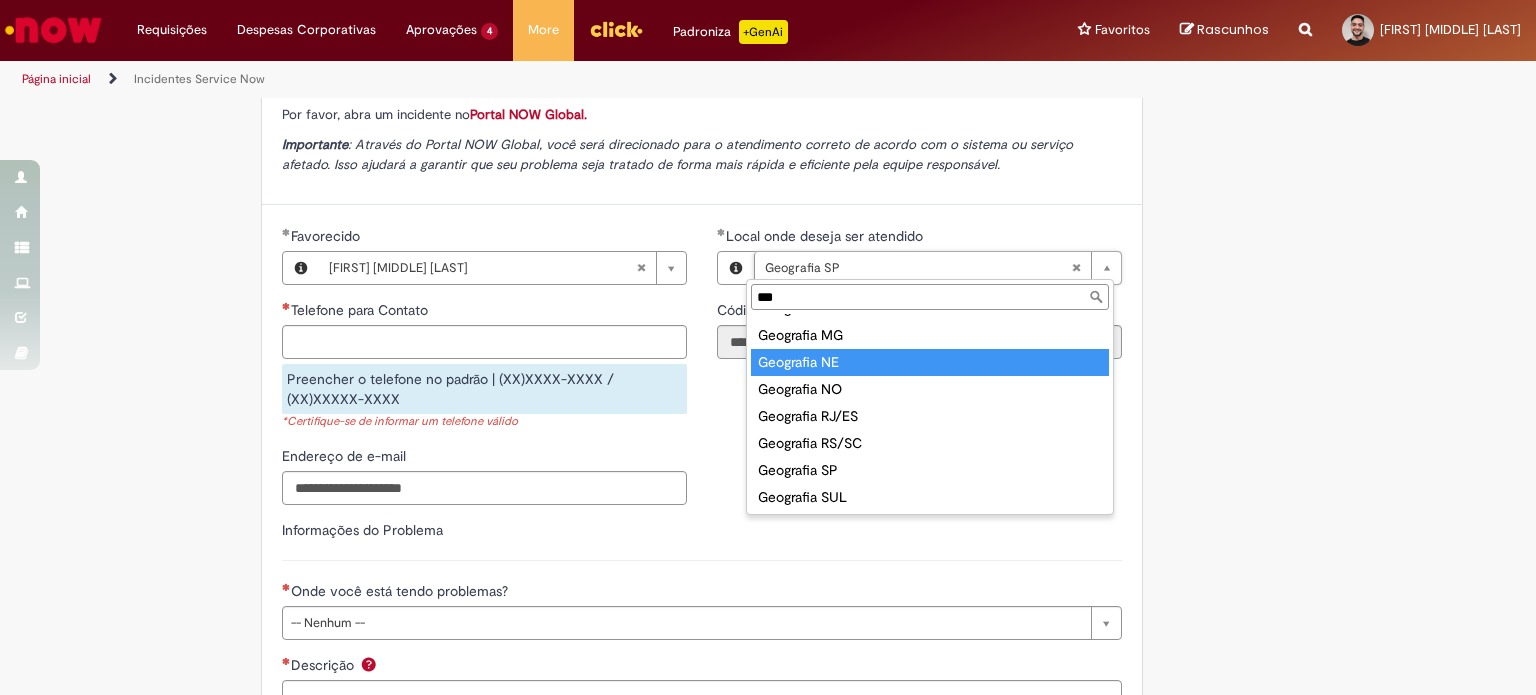 scroll, scrollTop: 77, scrollLeft: 0, axis: vertical 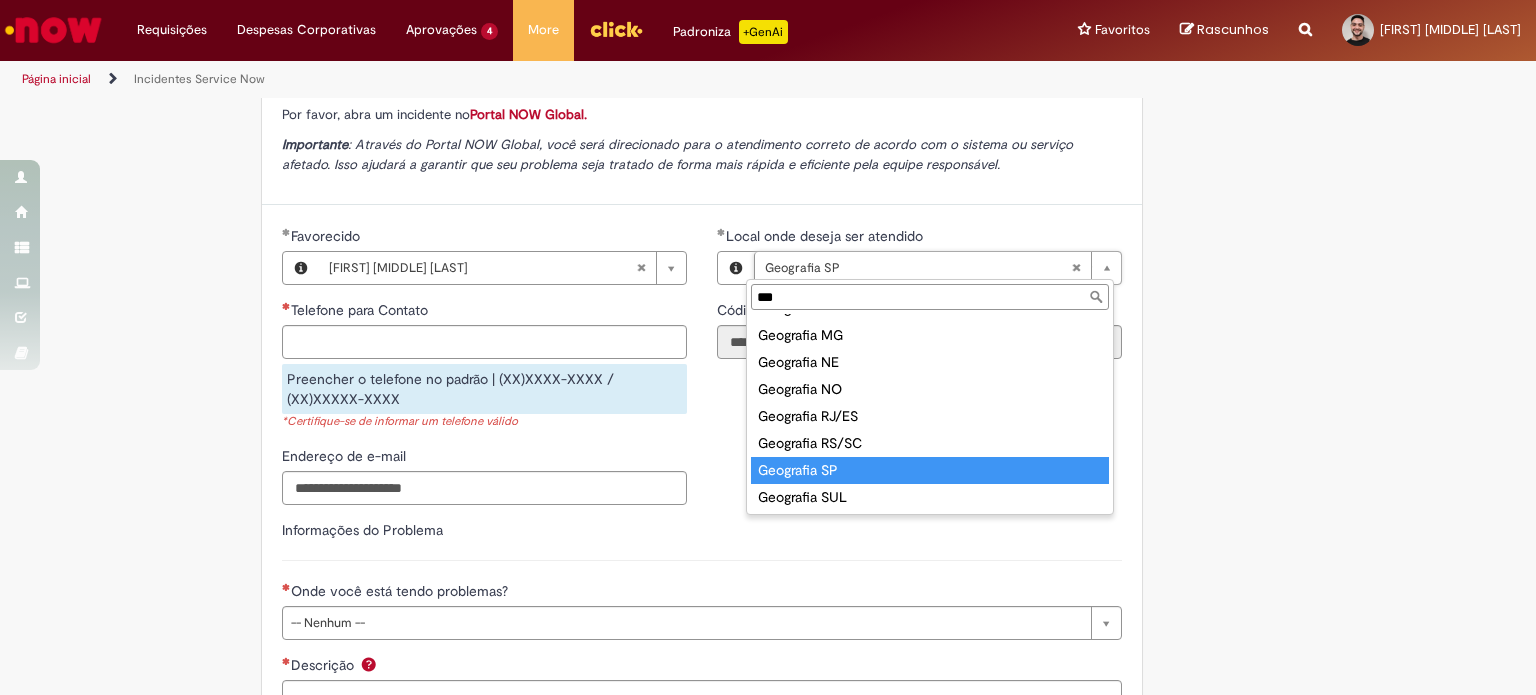 type on "***" 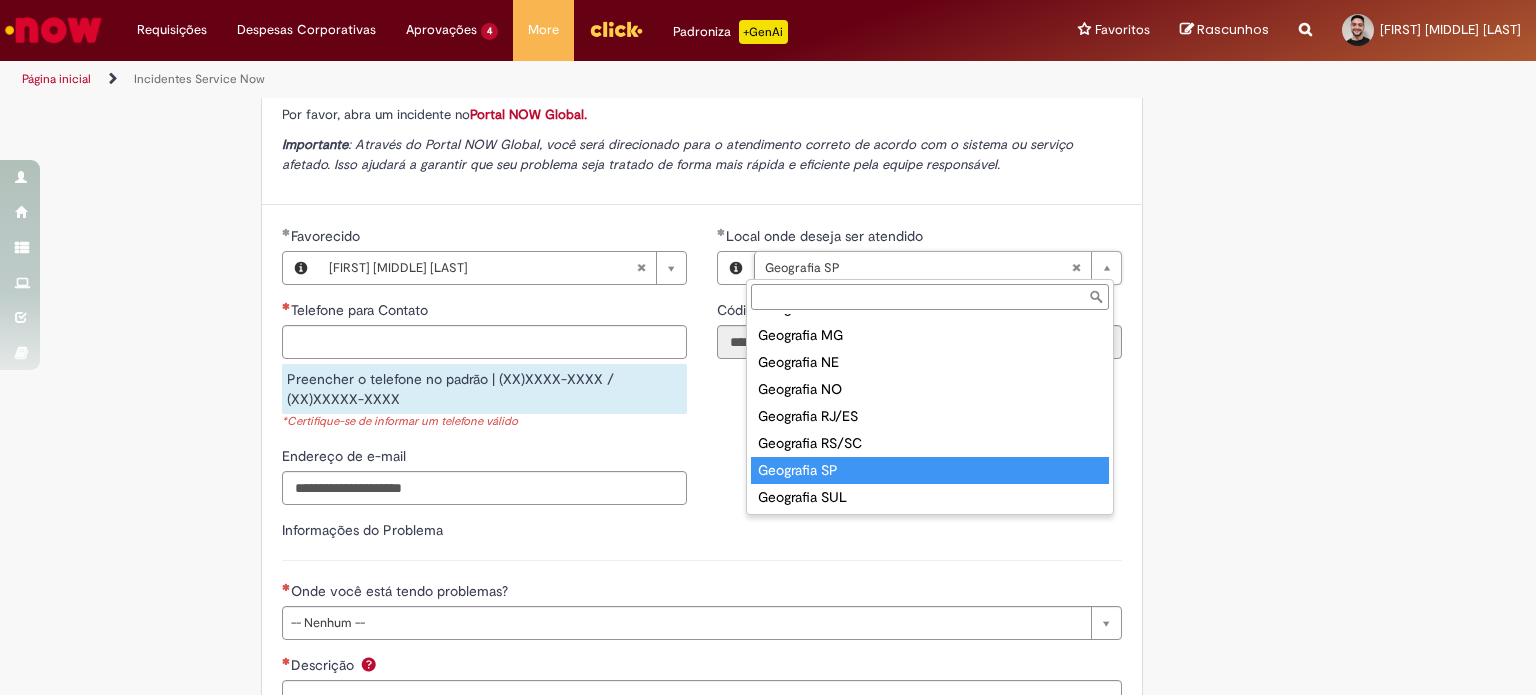 scroll, scrollTop: 0, scrollLeft: 80, axis: horizontal 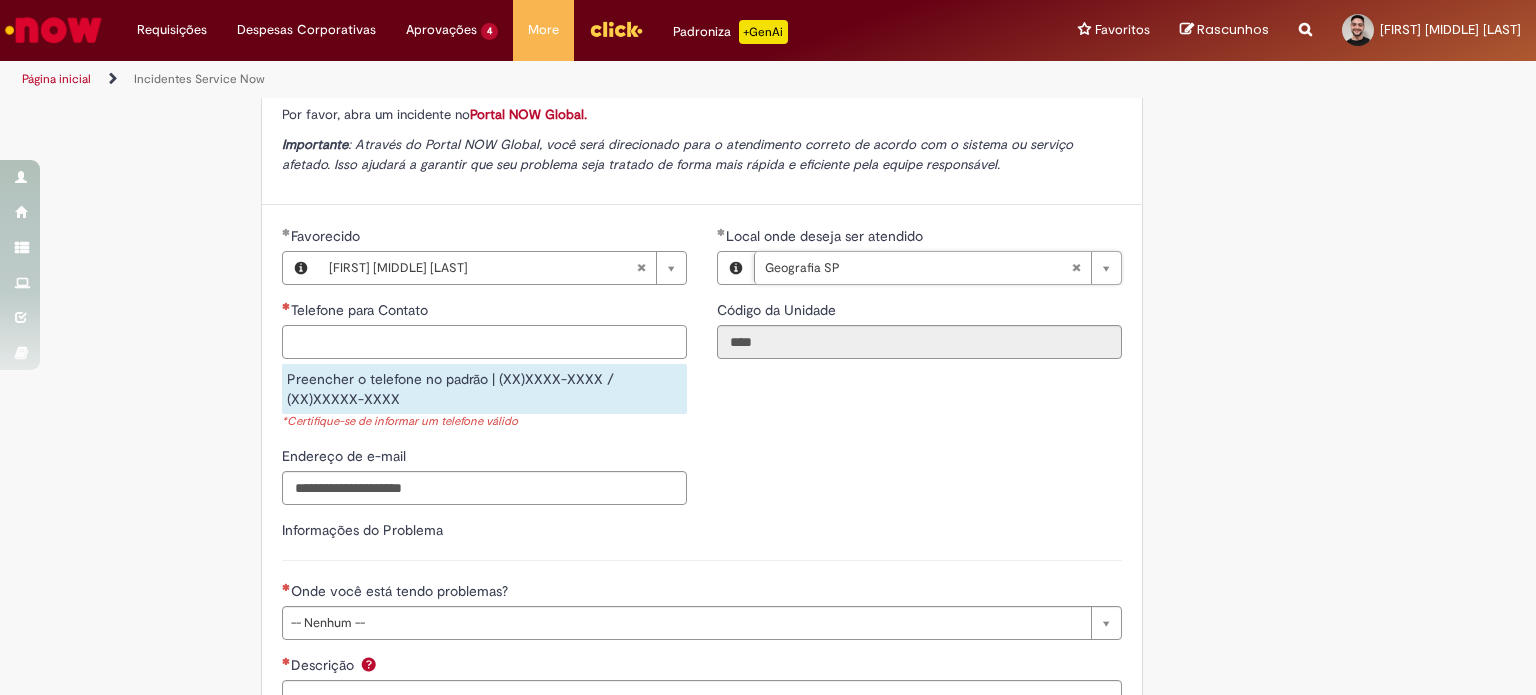 click on "Telefone para Contato" at bounding box center [484, 342] 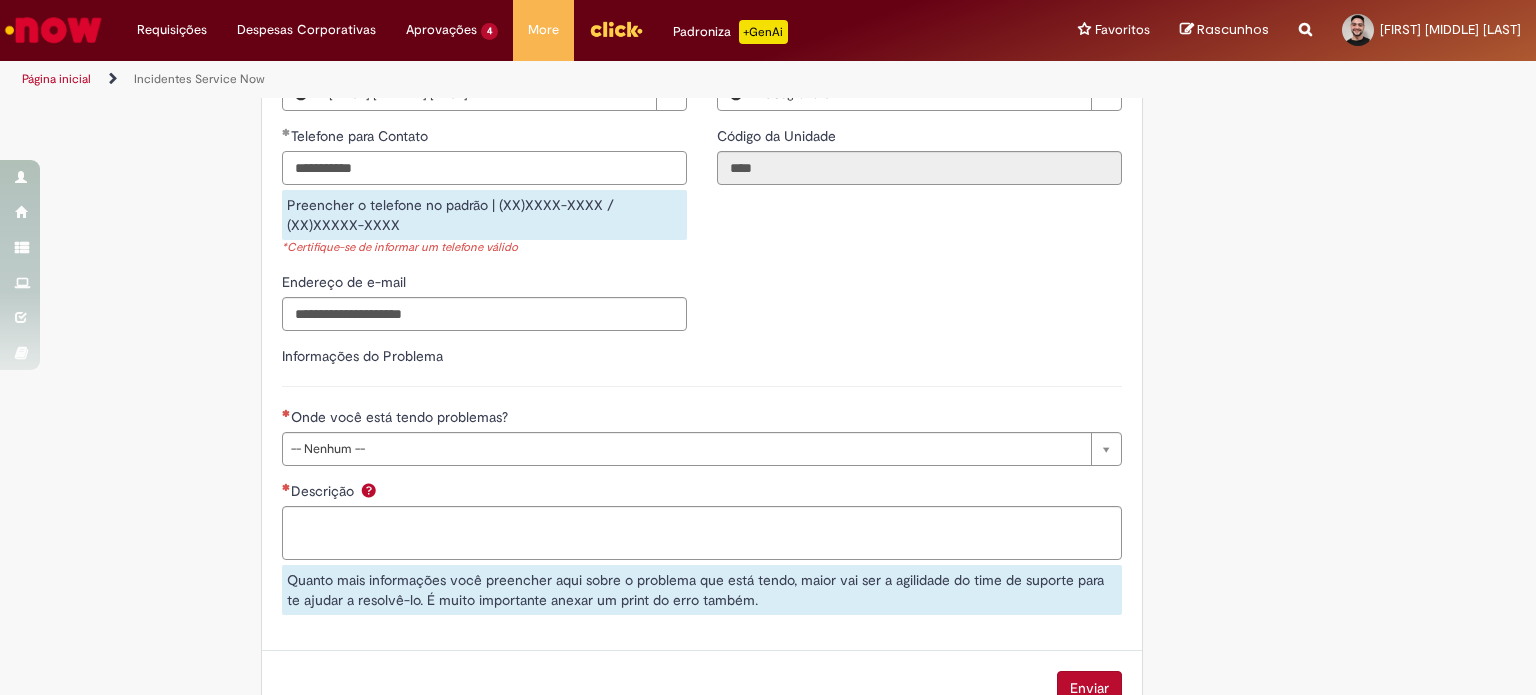 scroll, scrollTop: 740, scrollLeft: 0, axis: vertical 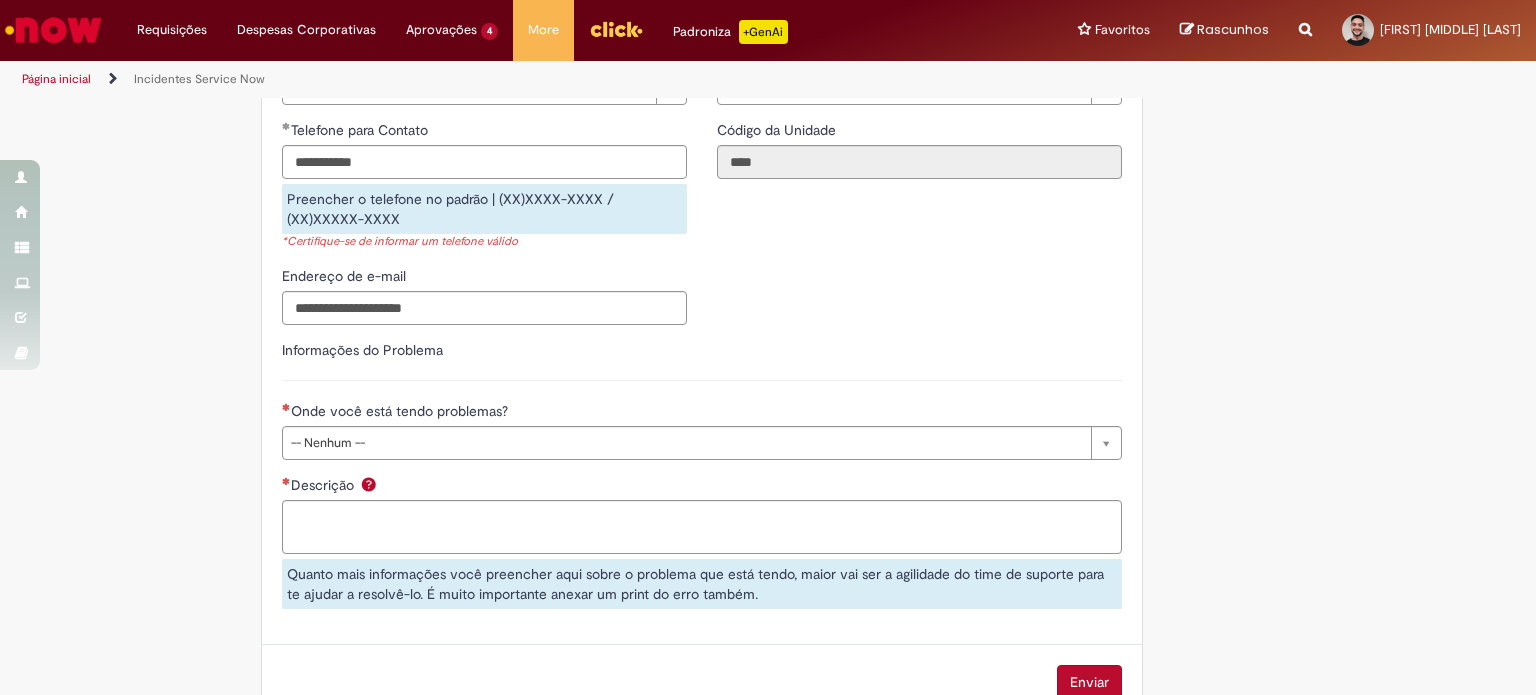type on "**********" 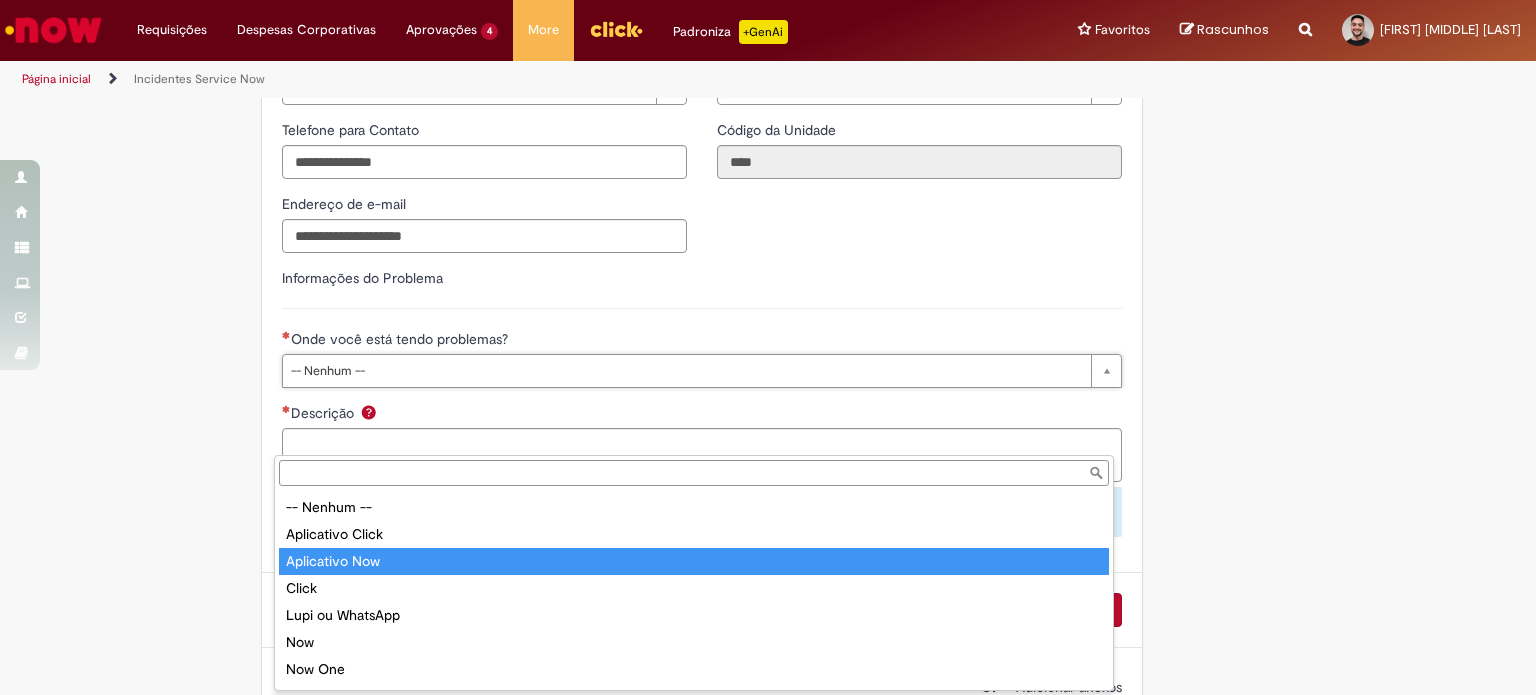 type on "**********" 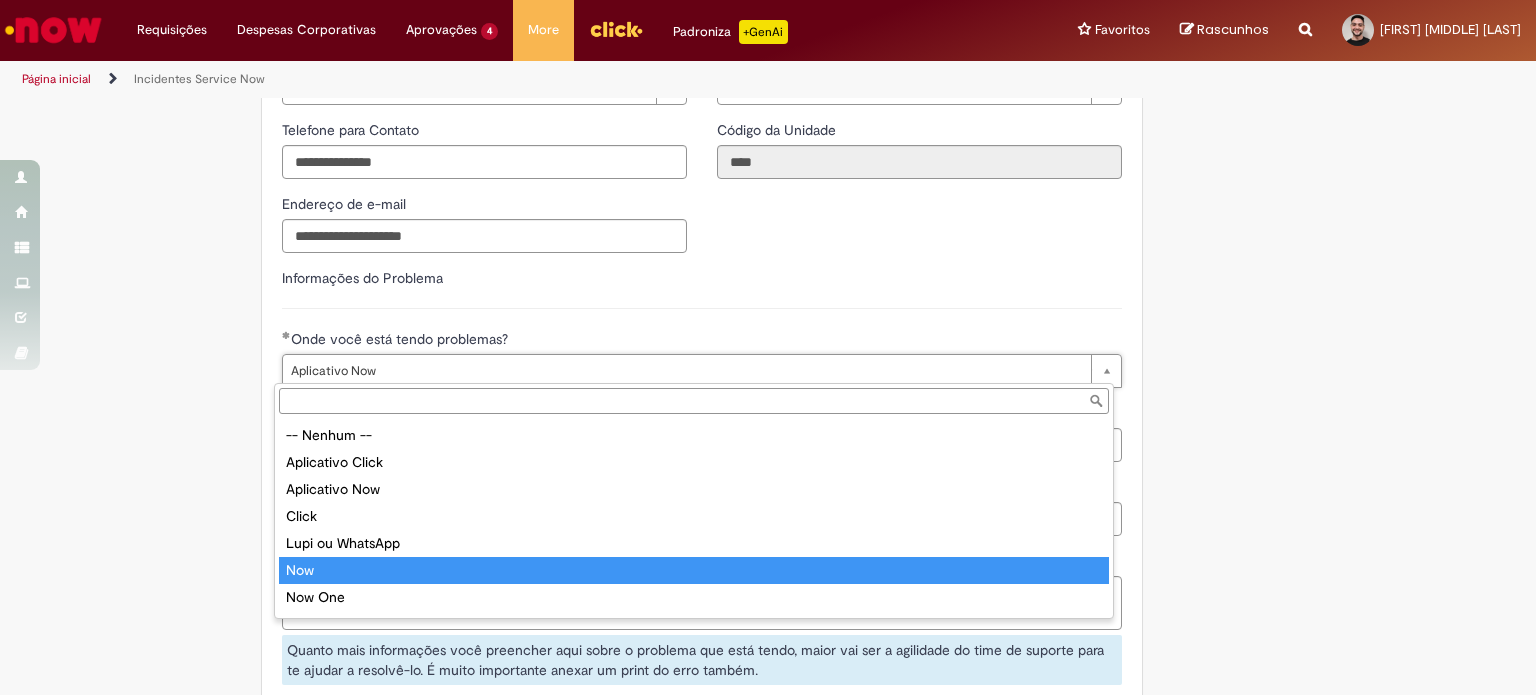 type on "***" 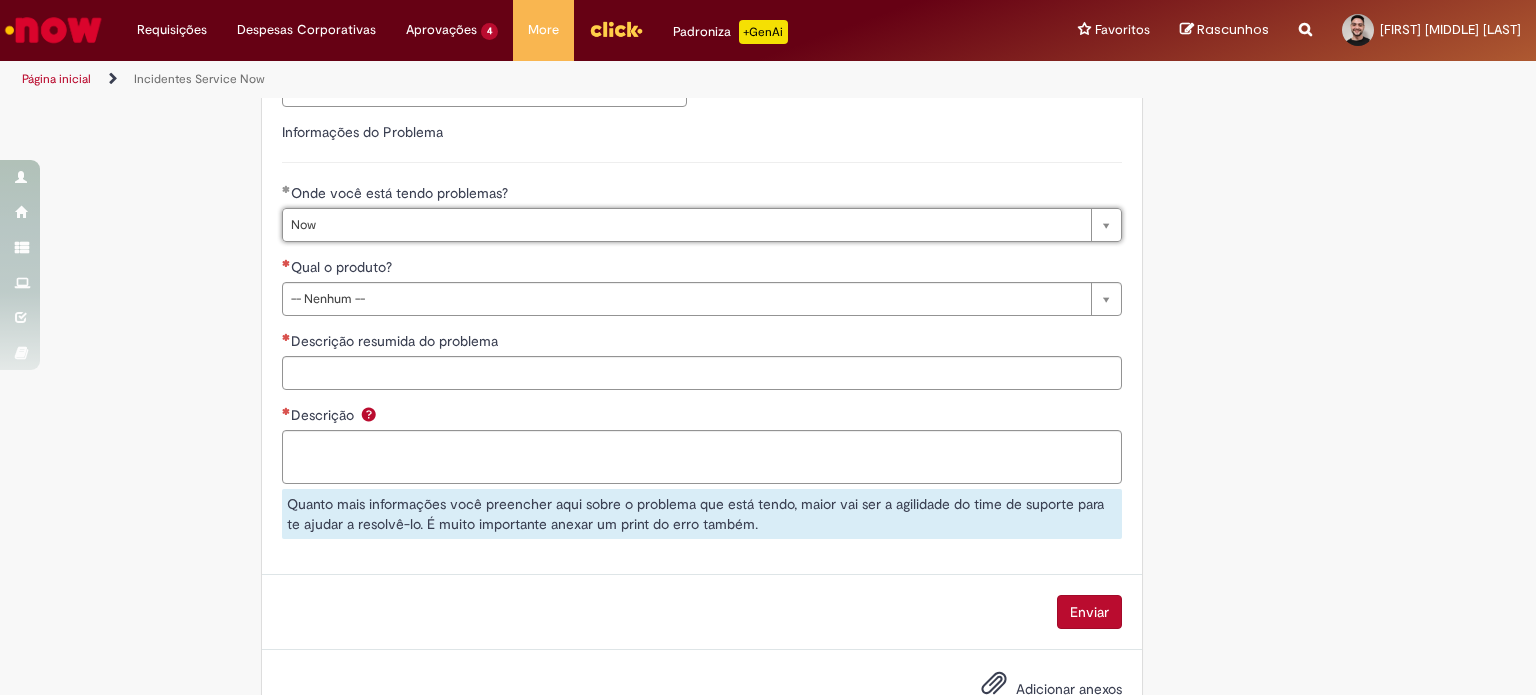 scroll, scrollTop: 887, scrollLeft: 0, axis: vertical 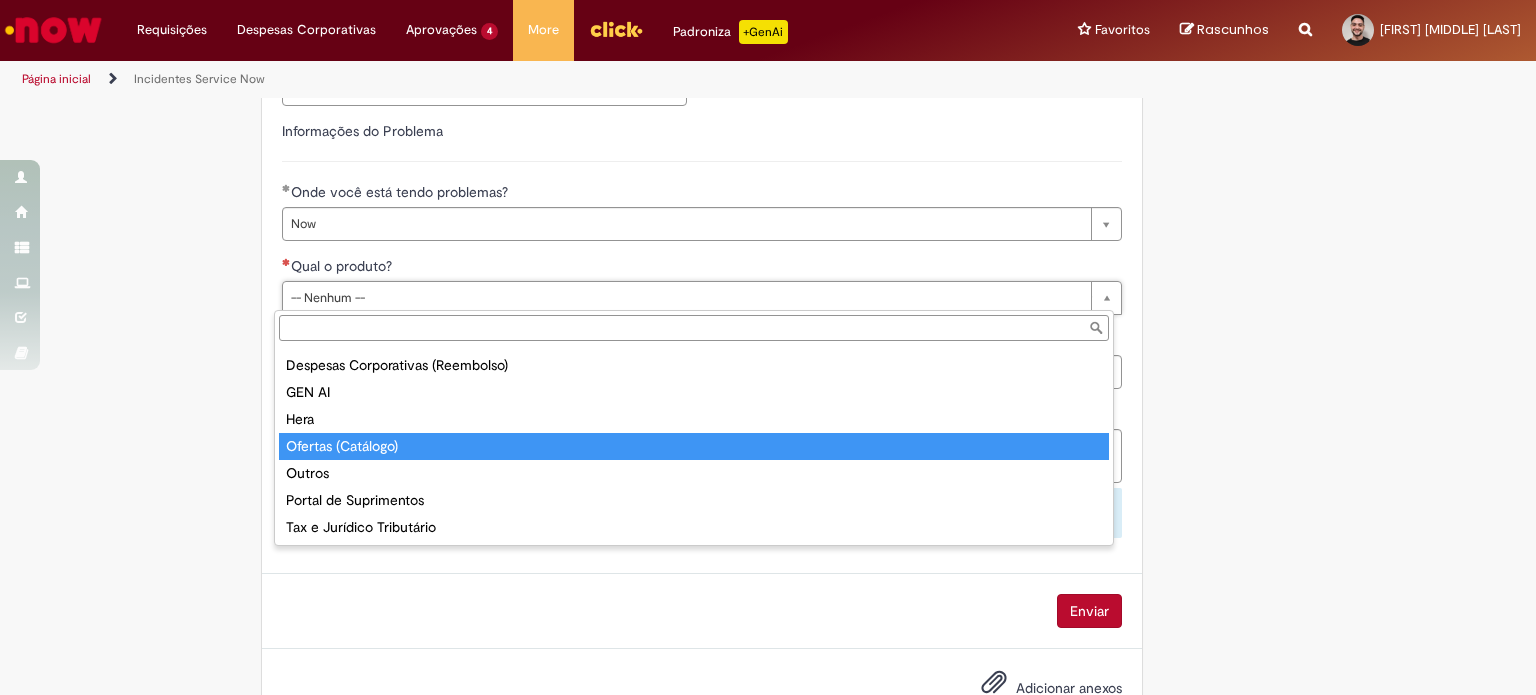 type on "**********" 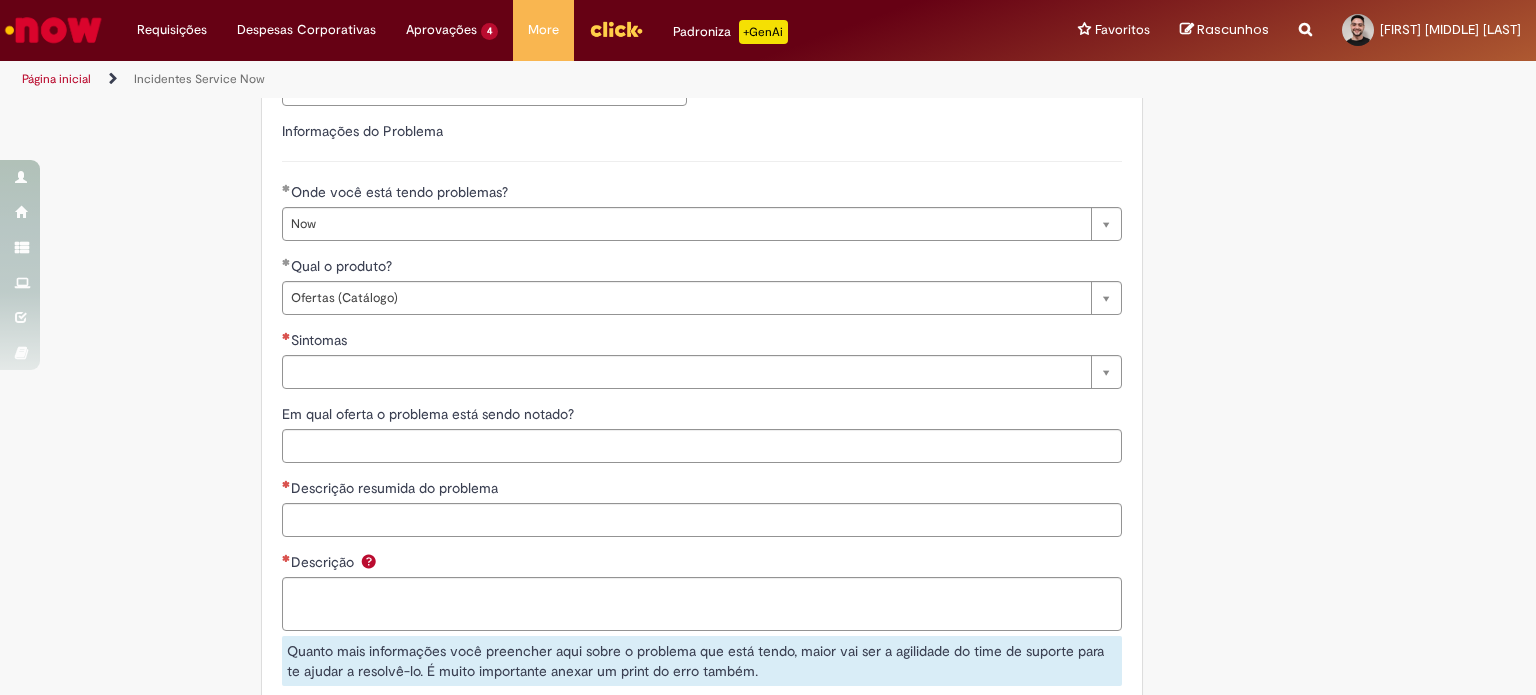 click on "Em qual oferta o problema está sendo notado?" at bounding box center [702, 416] 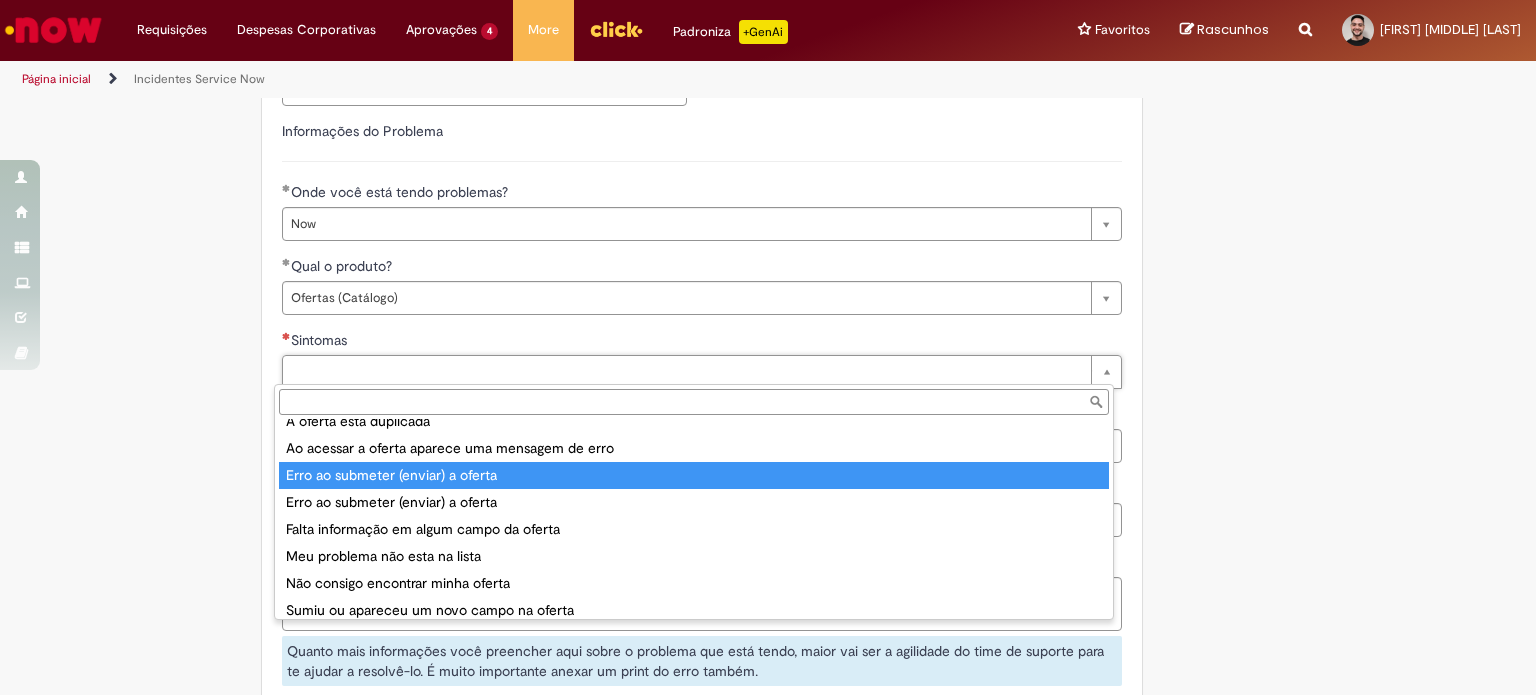 scroll, scrollTop: 24, scrollLeft: 0, axis: vertical 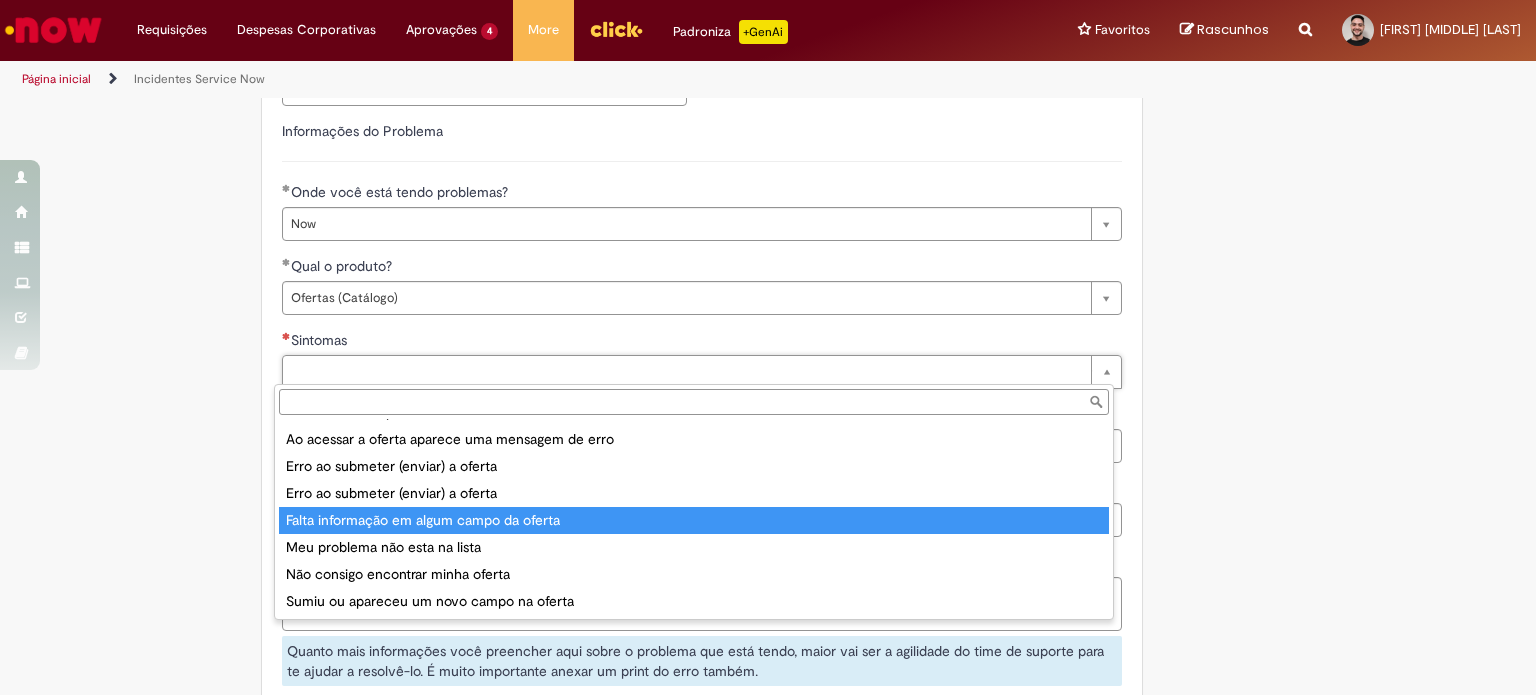 type on "**********" 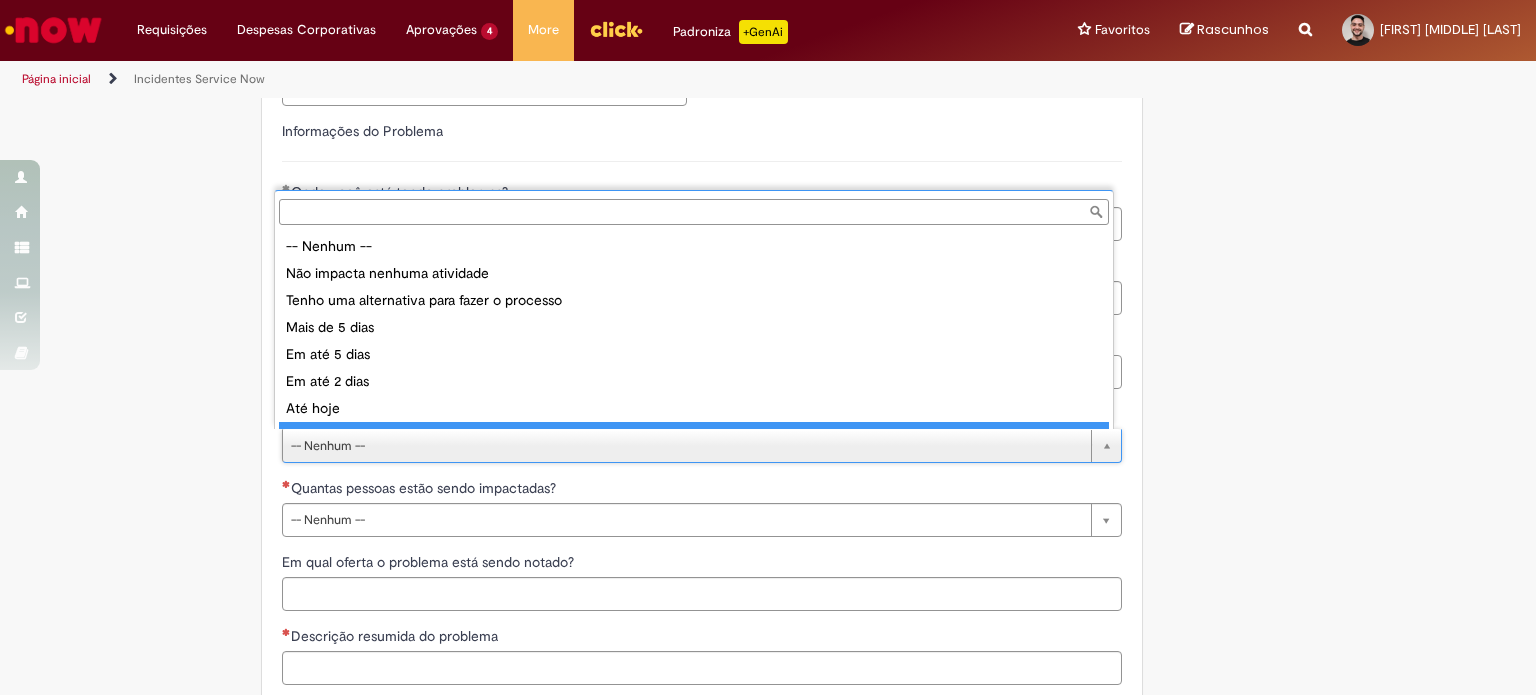 scroll, scrollTop: 16, scrollLeft: 0, axis: vertical 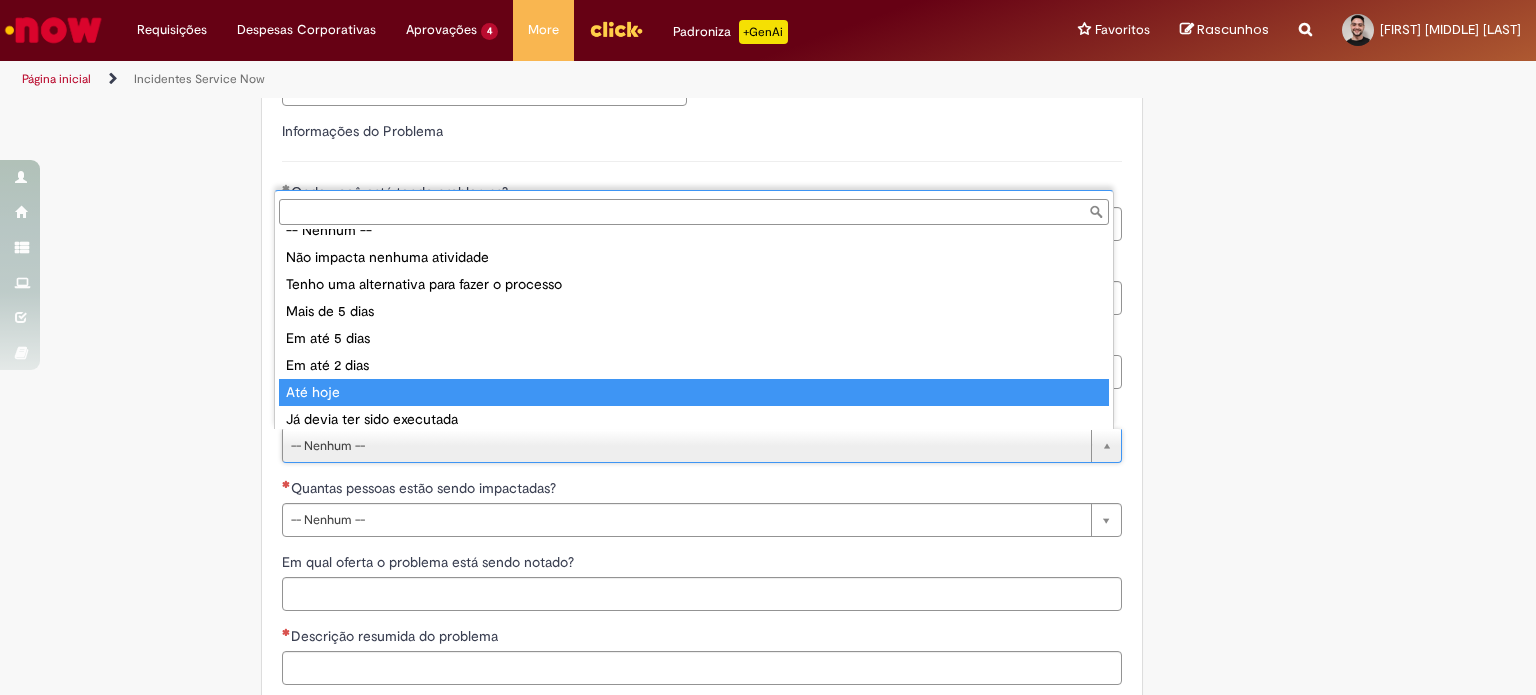 type on "********" 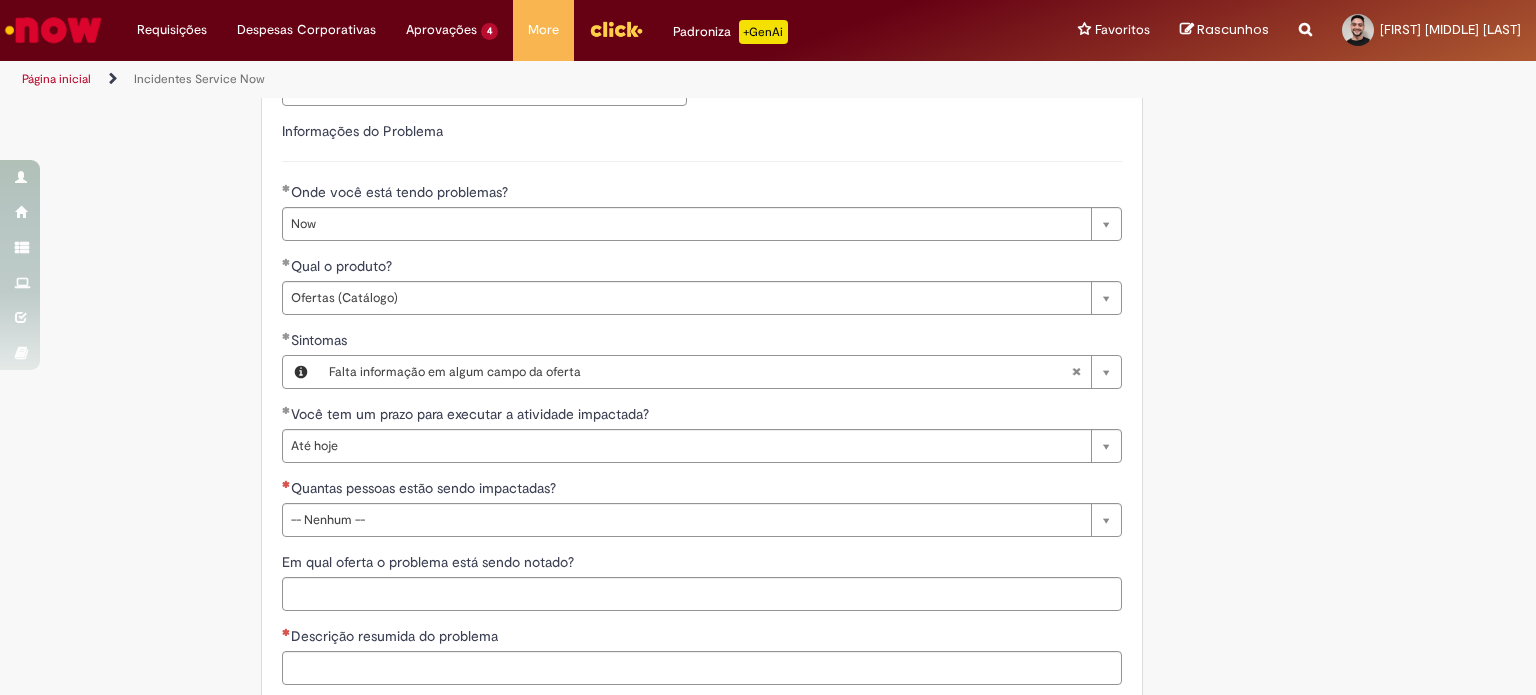 click on "Adicionar a Favoritos
Incidentes Service Now
Oferta destinada à abertura de incidentes no ServiceNow.
Para Relatar Incidentes em Produtos Específicos da Plataforma ServiceNow
Abra este registro para relatar problemas relacionados a funcionalidades que estavam operando corretamente anteriormente, mas que agora não estão funcionando ou estão apresentando falhas. Esse incidente pode estar associado a um dos seguintes produtos da plataforma ServiceNow ou sistemas internos:
Click
Now
Lupi
Now One
Se o seu problema for relacionado a sistemas externos ou plataformas fora do escopo da ServiceNow, como:
SAP
VD
Workday
Office 365
ConectaFahz
Aurora
WMS
BEES
Authenticator     entre outros...
Por favor, abra um incidente no  Portal NOW Global.
Importante
Urgência Grupo resolvedor     FUNCTIONS NOW - Suporte BSC" at bounding box center (768, 133) 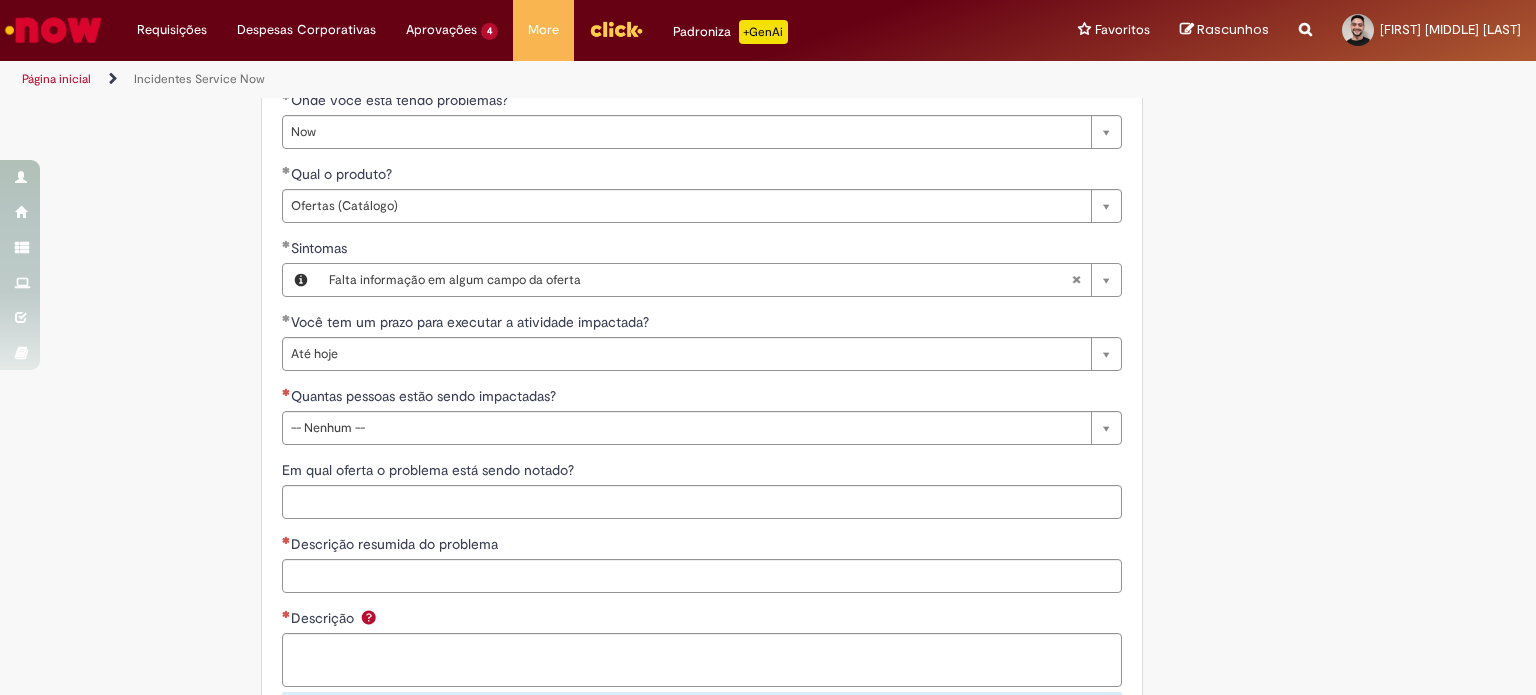scroll, scrollTop: 1040, scrollLeft: 0, axis: vertical 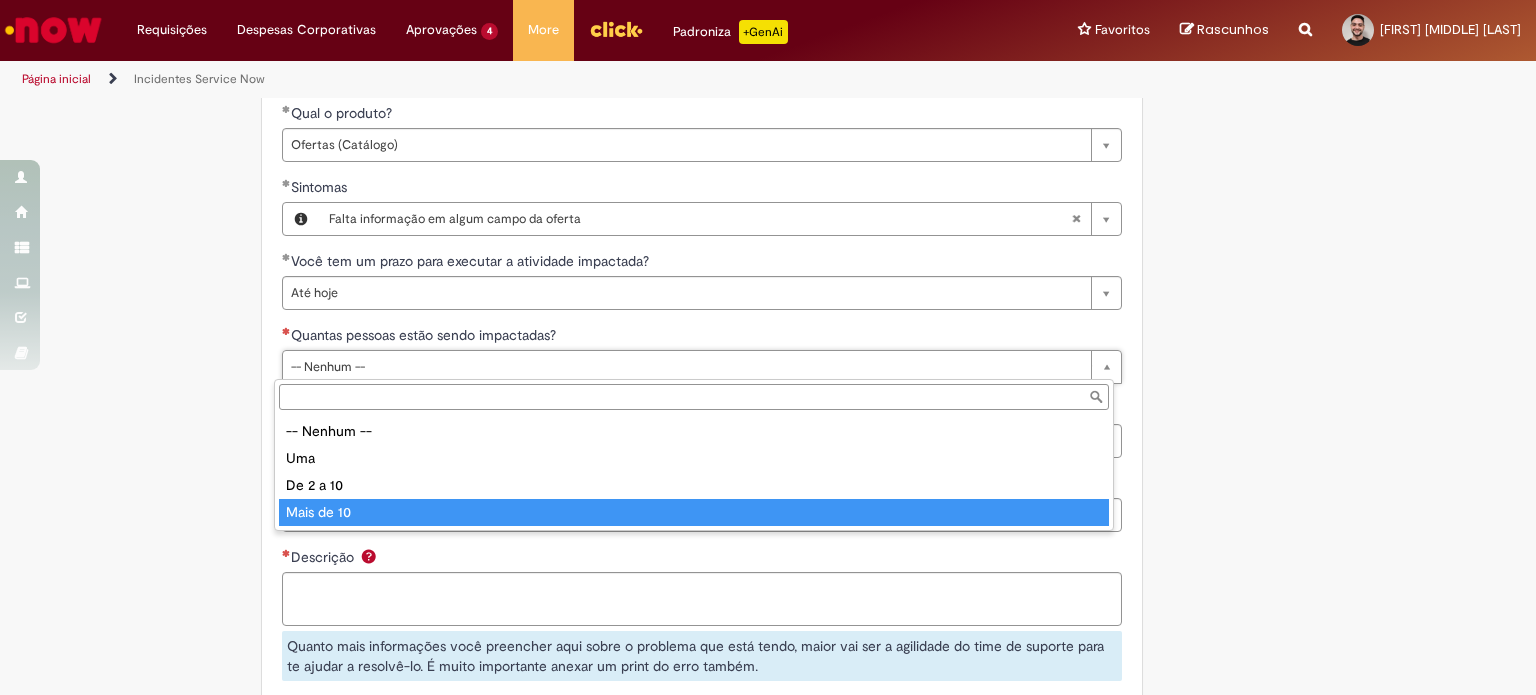 type on "**********" 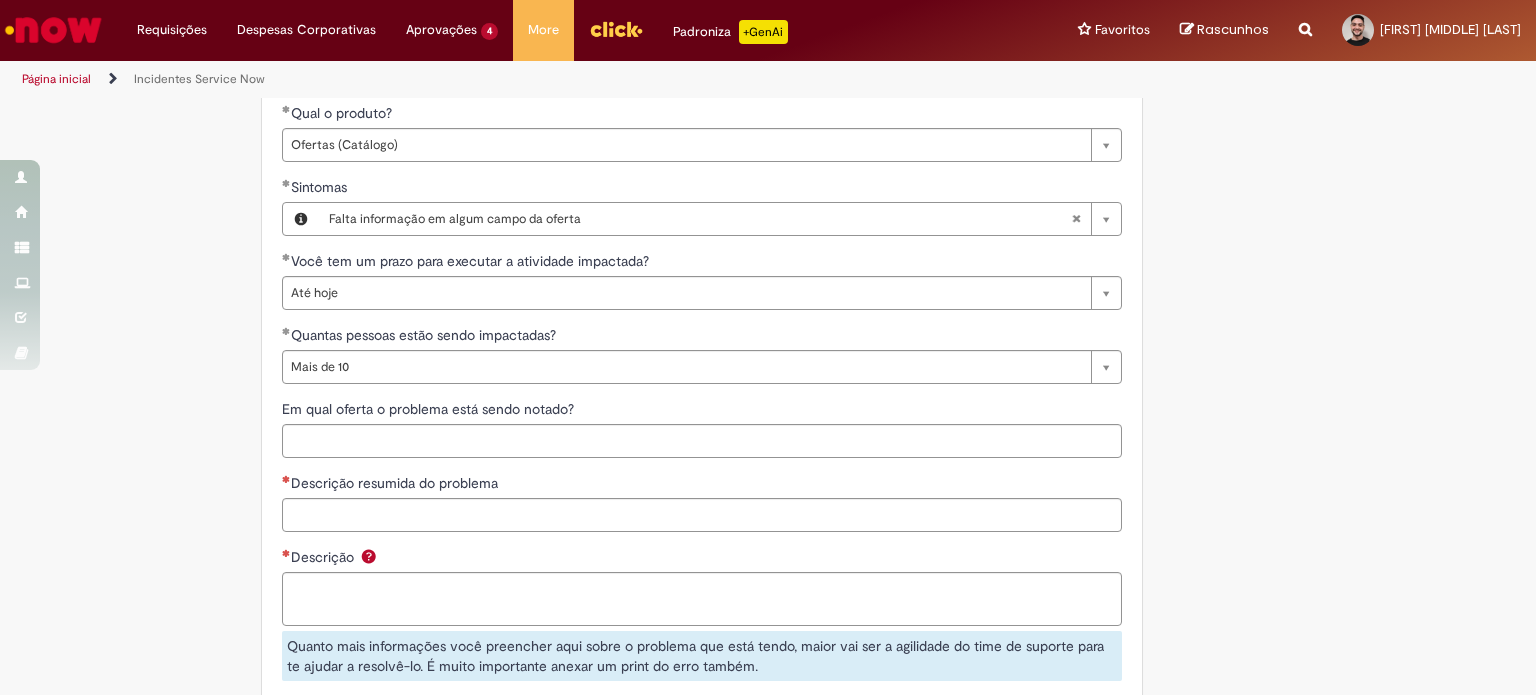 click on "Adicionar a Favoritos
Incidentes Service Now
Oferta destinada à abertura de incidentes no ServiceNow.
Para Relatar Incidentes em Produtos Específicos da Plataforma ServiceNow
Abra este registro para relatar problemas relacionados a funcionalidades que estavam operando corretamente anteriormente, mas que agora não estão funcionando ou estão apresentando falhas. Esse incidente pode estar associado a um dos seguintes produtos da plataforma ServiceNow ou sistemas internos:
Click
Now
Lupi
Now One
Se o seu problema for relacionado a sistemas externos ou plataformas fora do escopo da ServiceNow, como:
SAP
VD
Workday
Office 365
ConectaFahz
Aurora
WMS
BEES
Authenticator     entre outros...
Por favor, abra um incidente no  Portal NOW Global.
Importante
Urgência Grupo resolvedor     FUNCTIONS NOW - Suporte BSC" at bounding box center (670, -20) 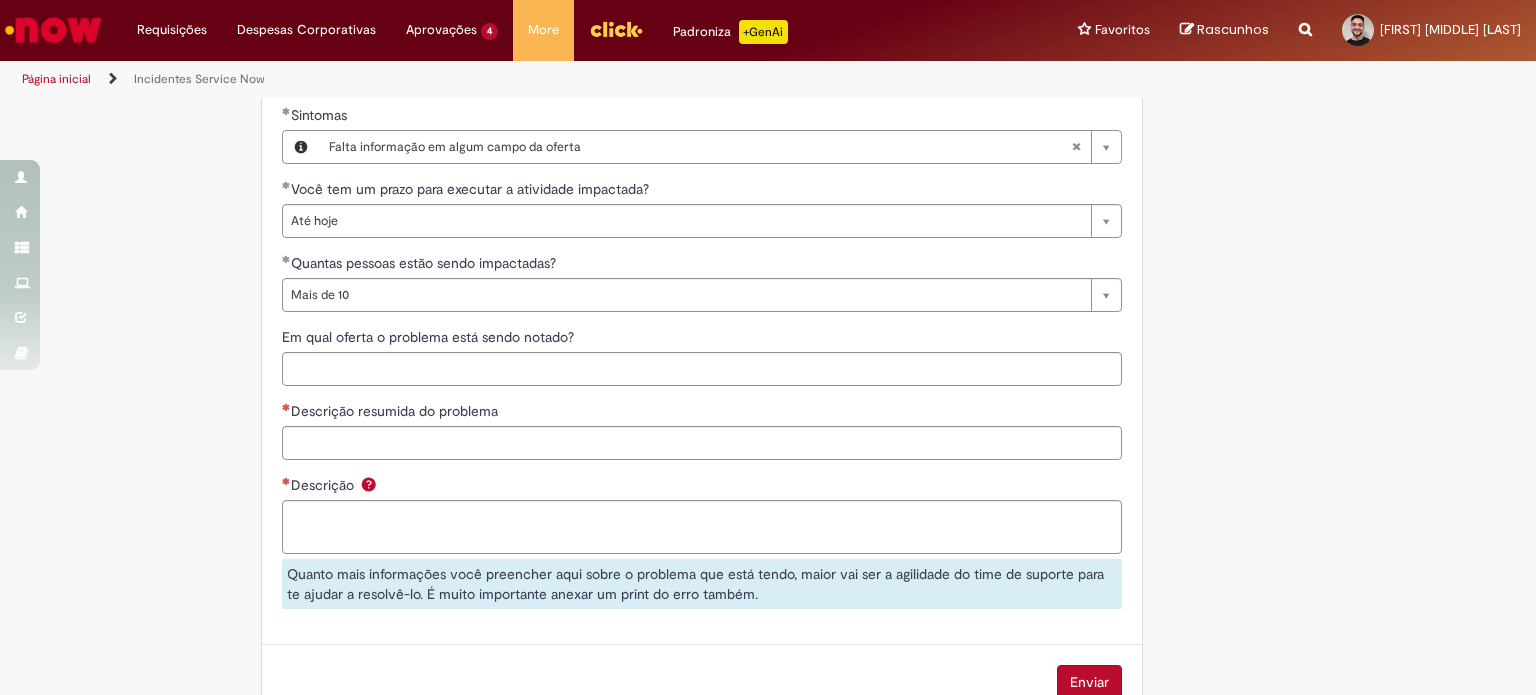 scroll, scrollTop: 1116, scrollLeft: 0, axis: vertical 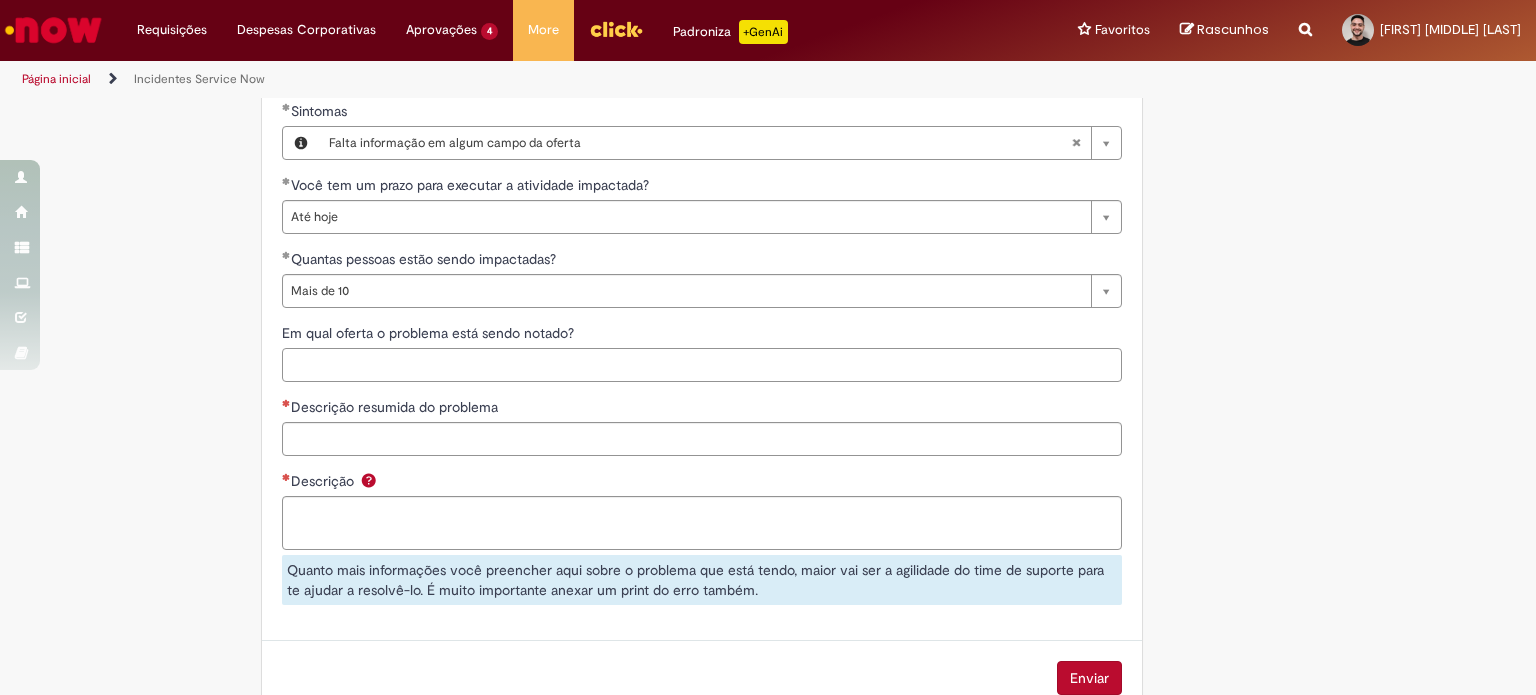 click on "Em qual oferta o problema está sendo notado?" at bounding box center [702, 365] 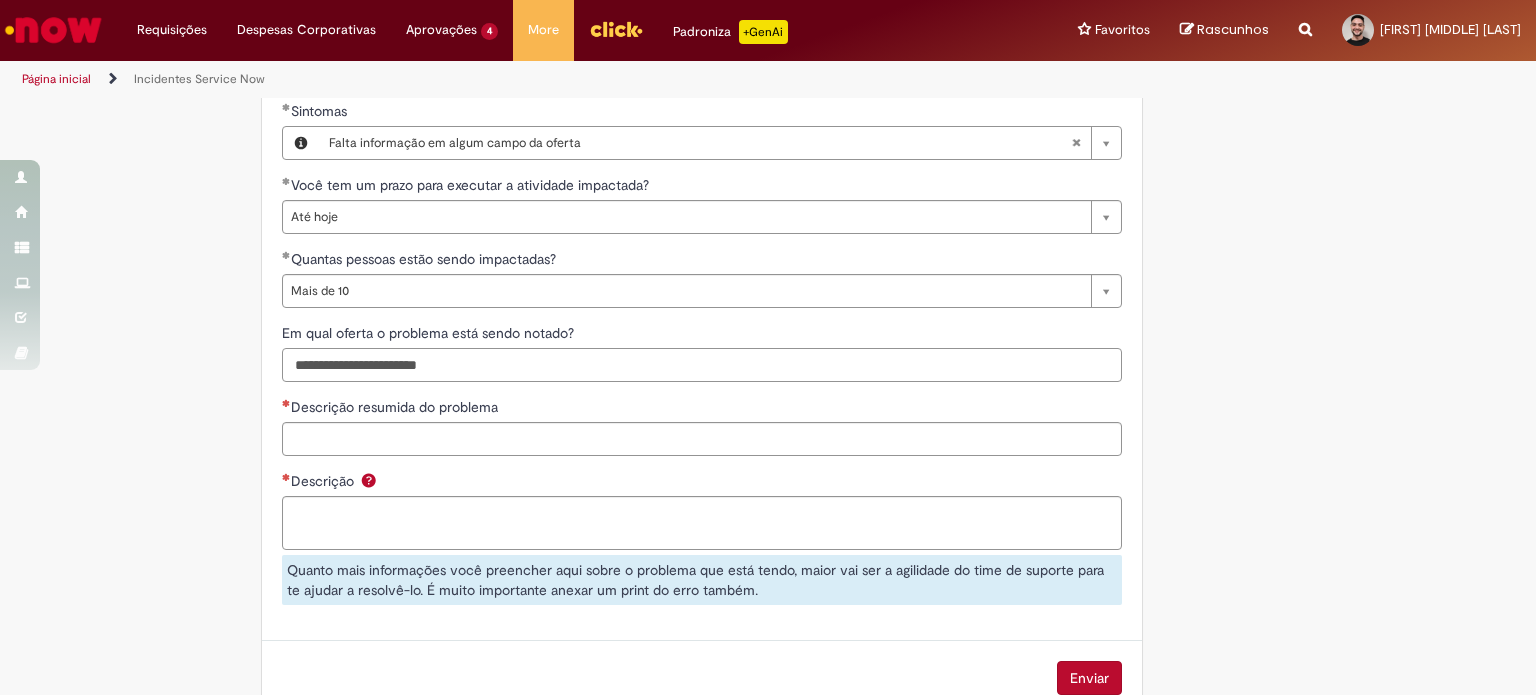 type on "**********" 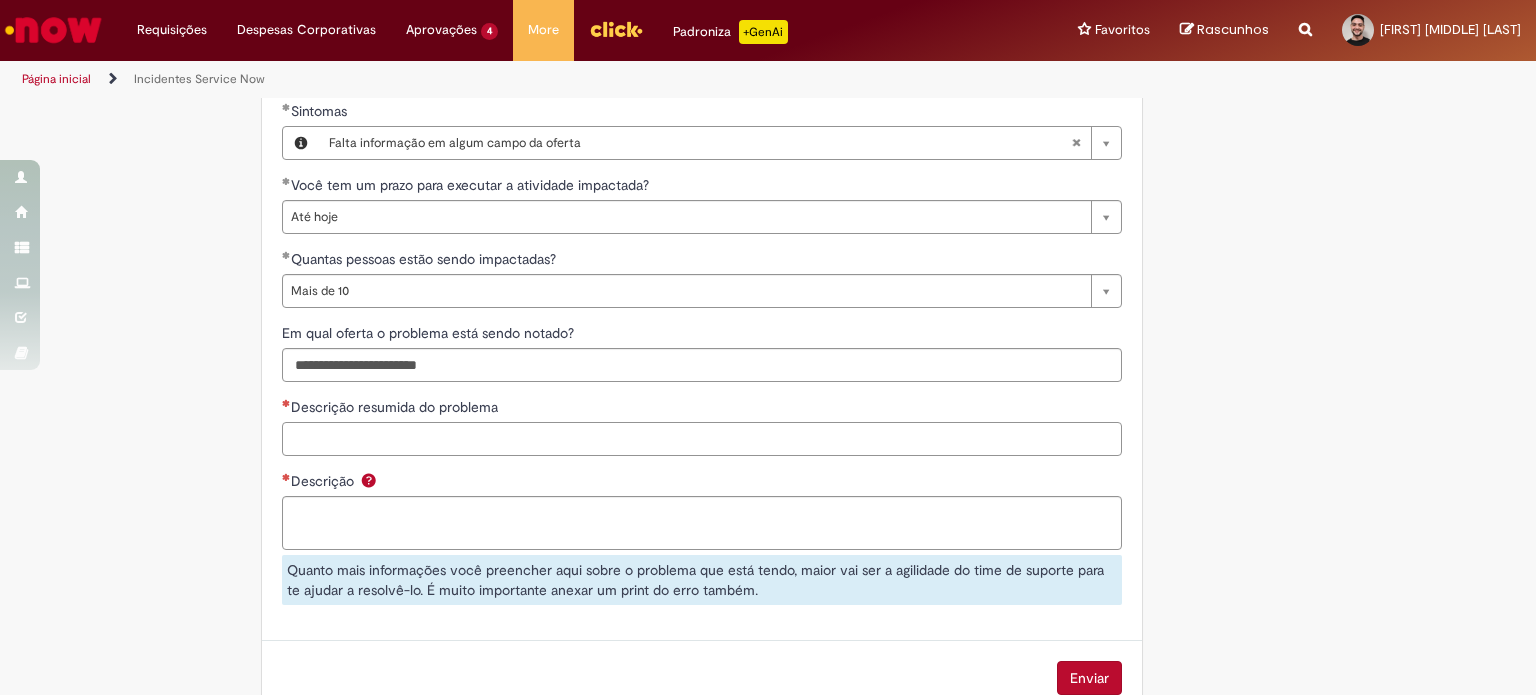 click on "Descrição resumida do problema" at bounding box center (702, 439) 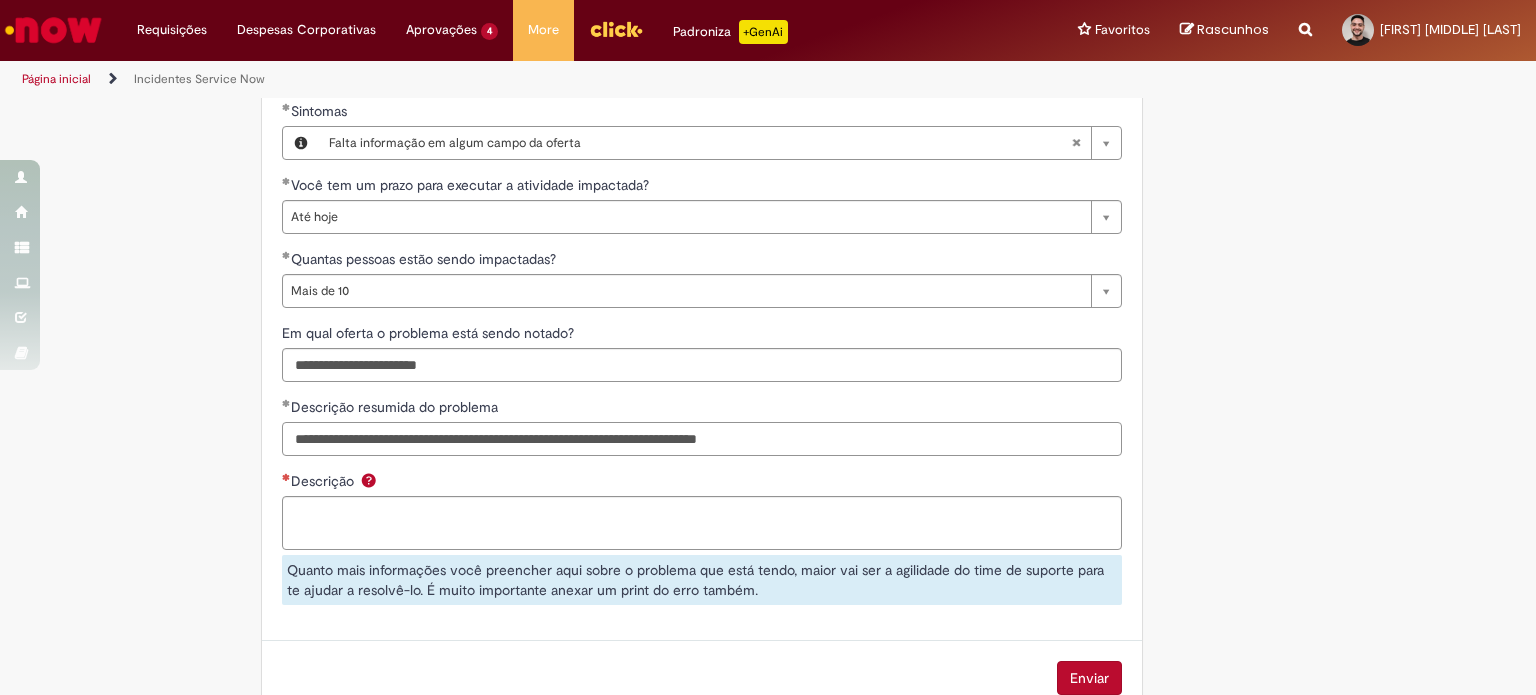 click on "**********" at bounding box center (702, 439) 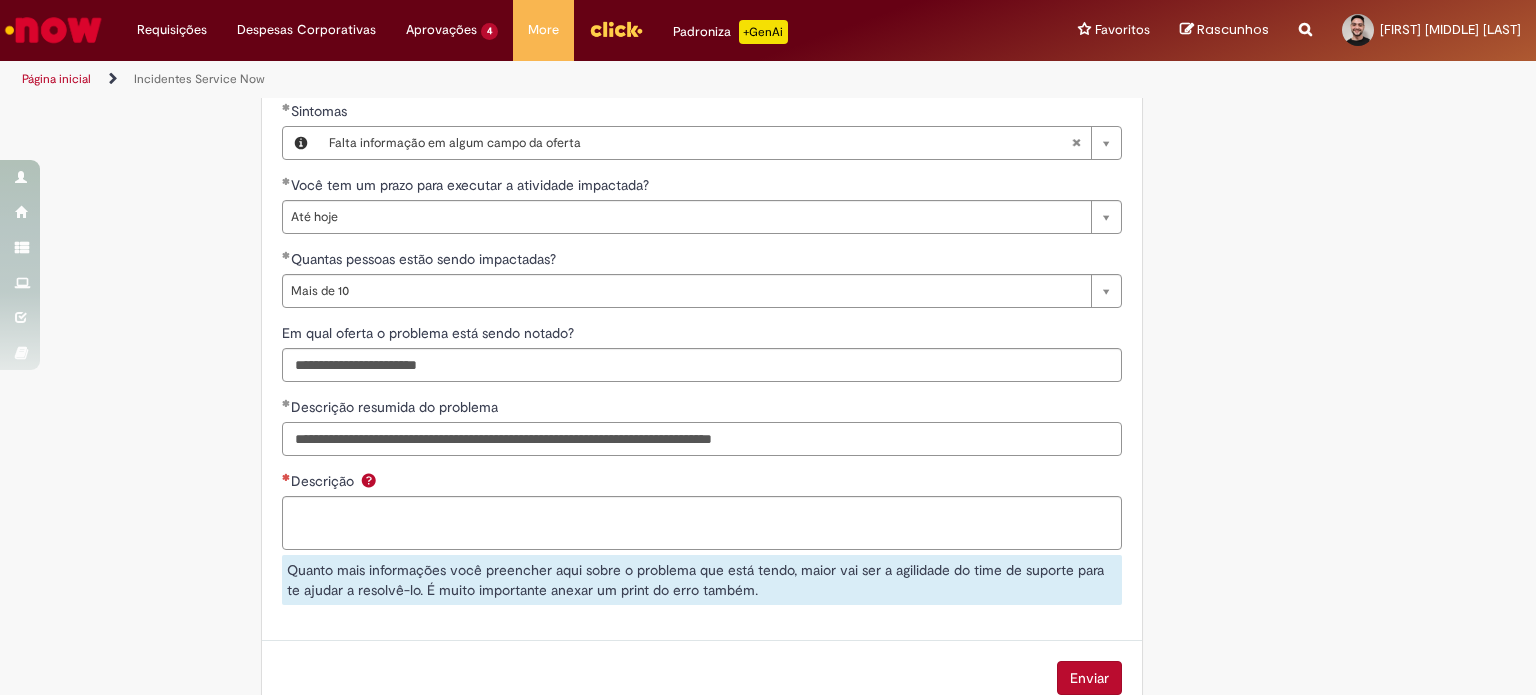 click on "**********" at bounding box center [702, 439] 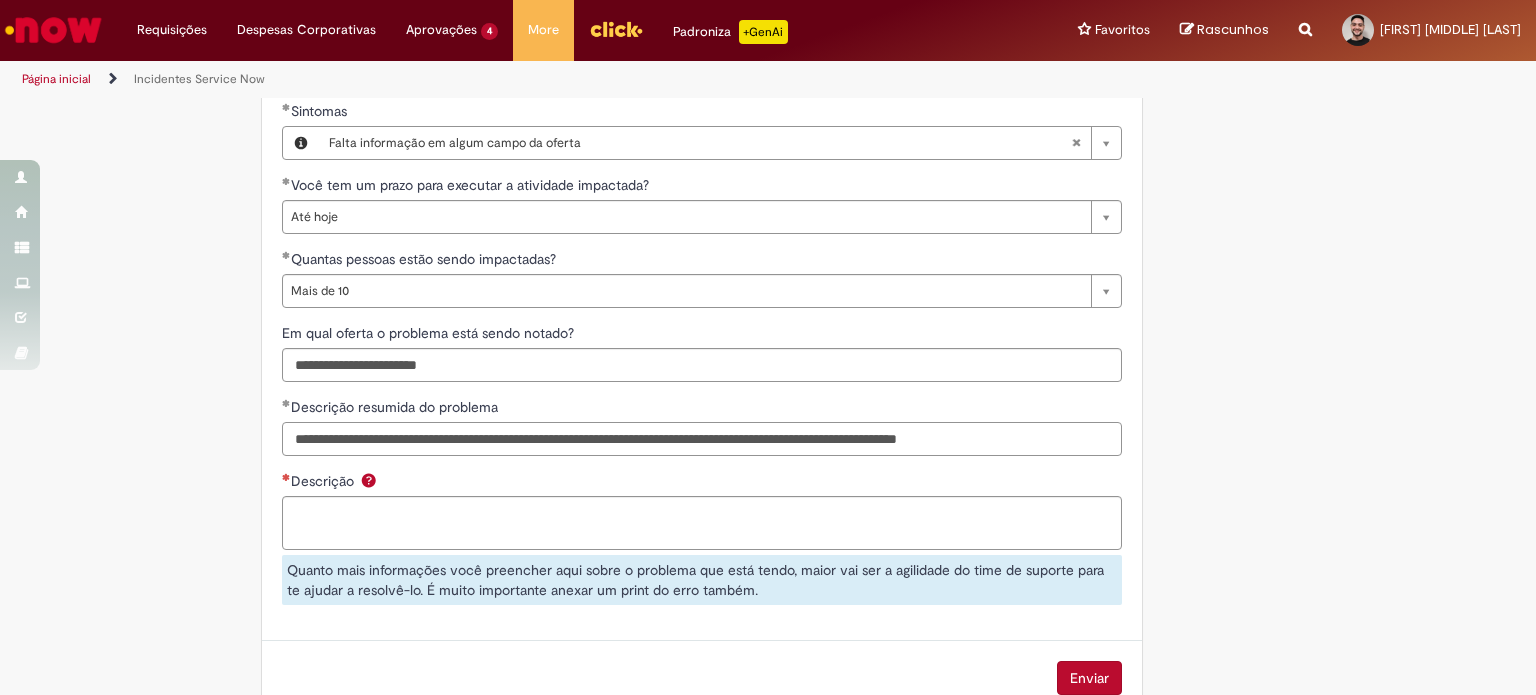 type on "**********" 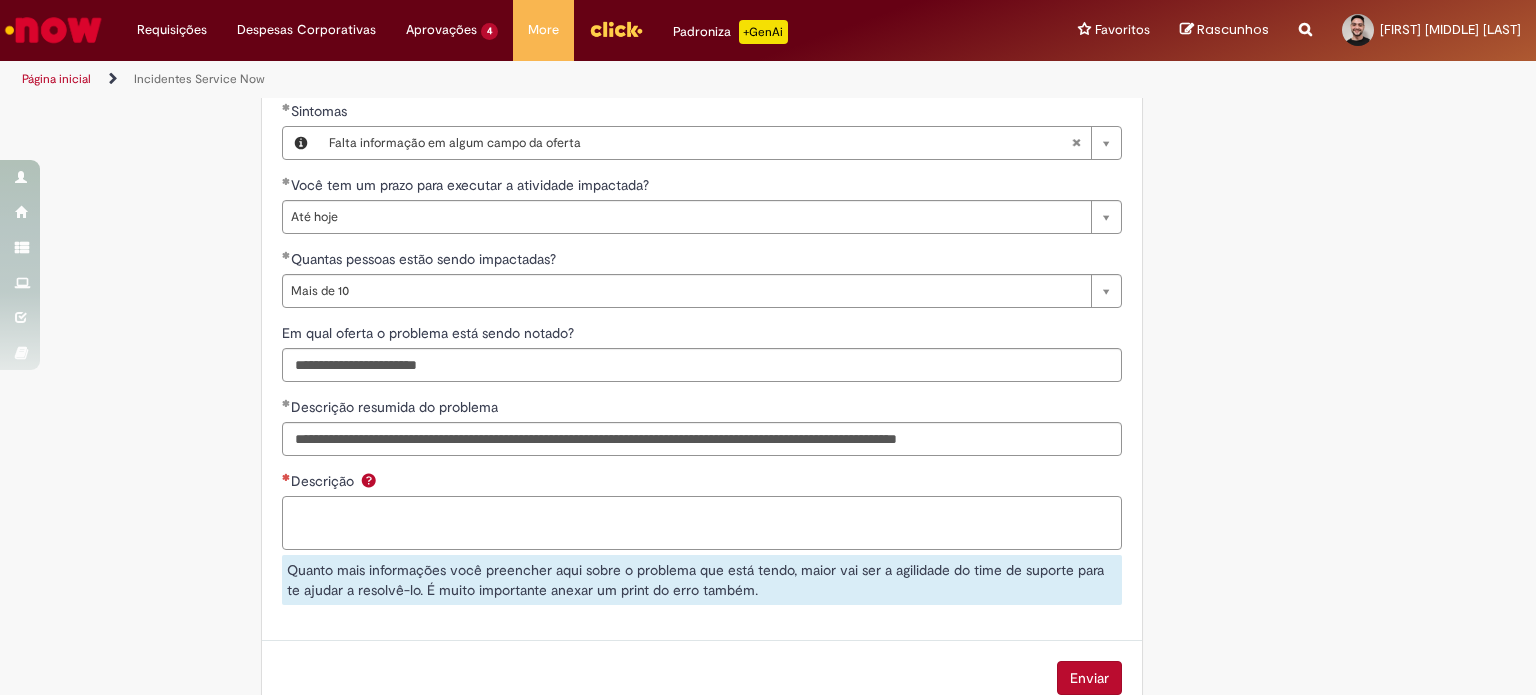 paste on "**********" 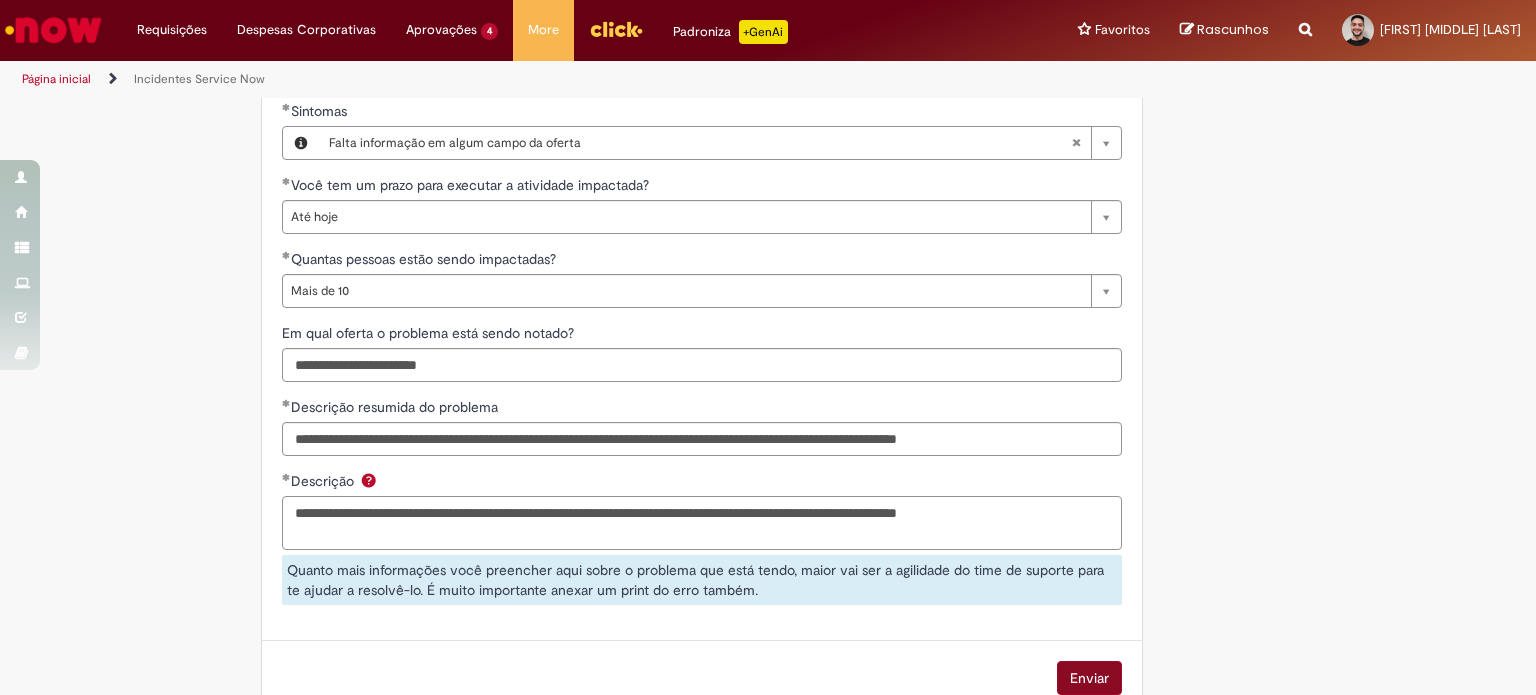 type on "**********" 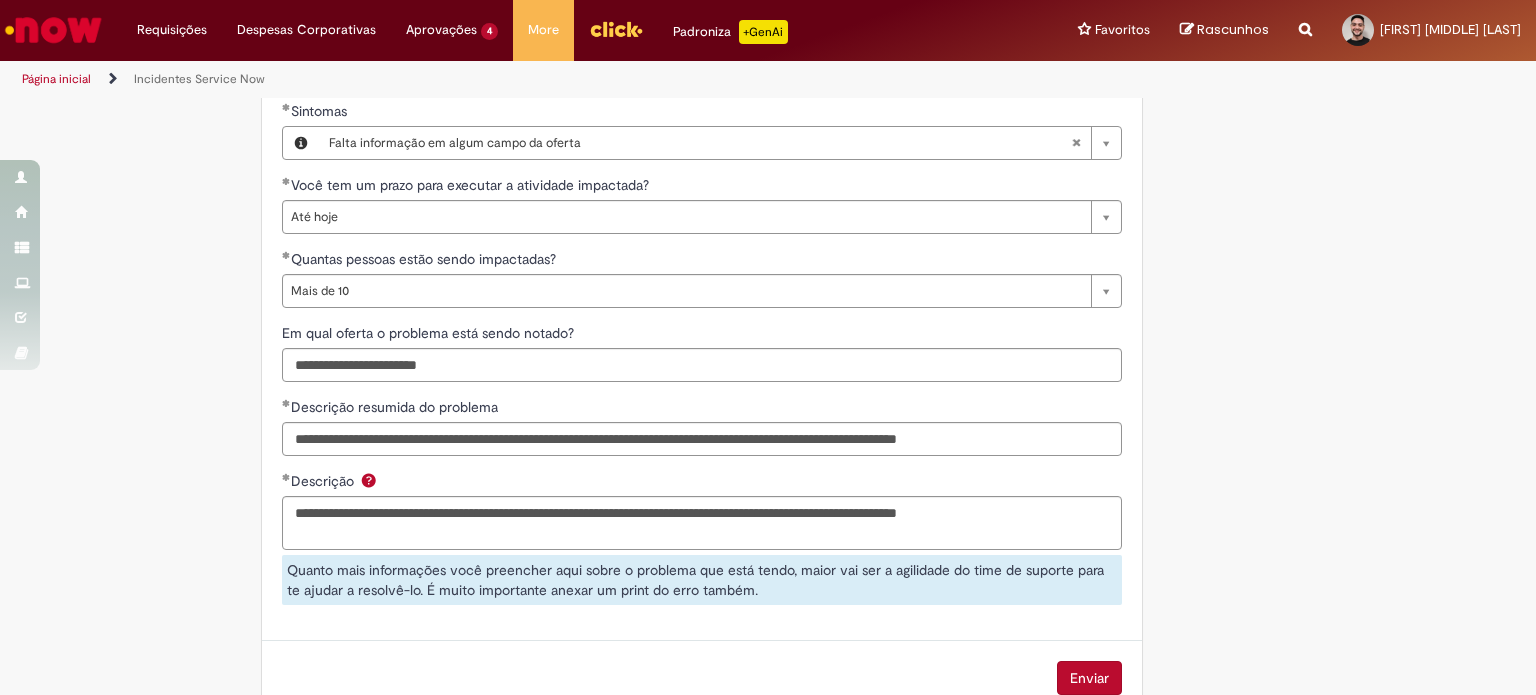 click on "**********" at bounding box center (702, -85) 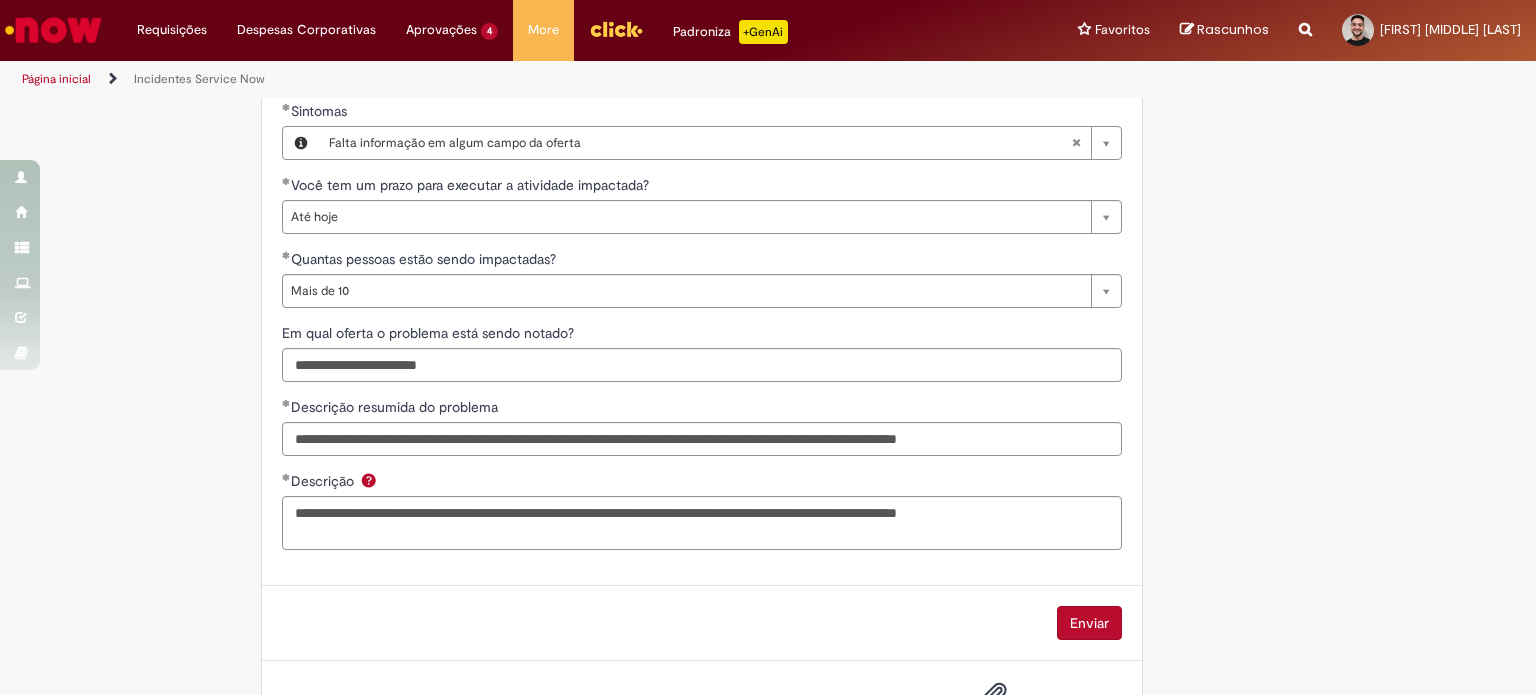 click on "Enviar" at bounding box center (1089, 623) 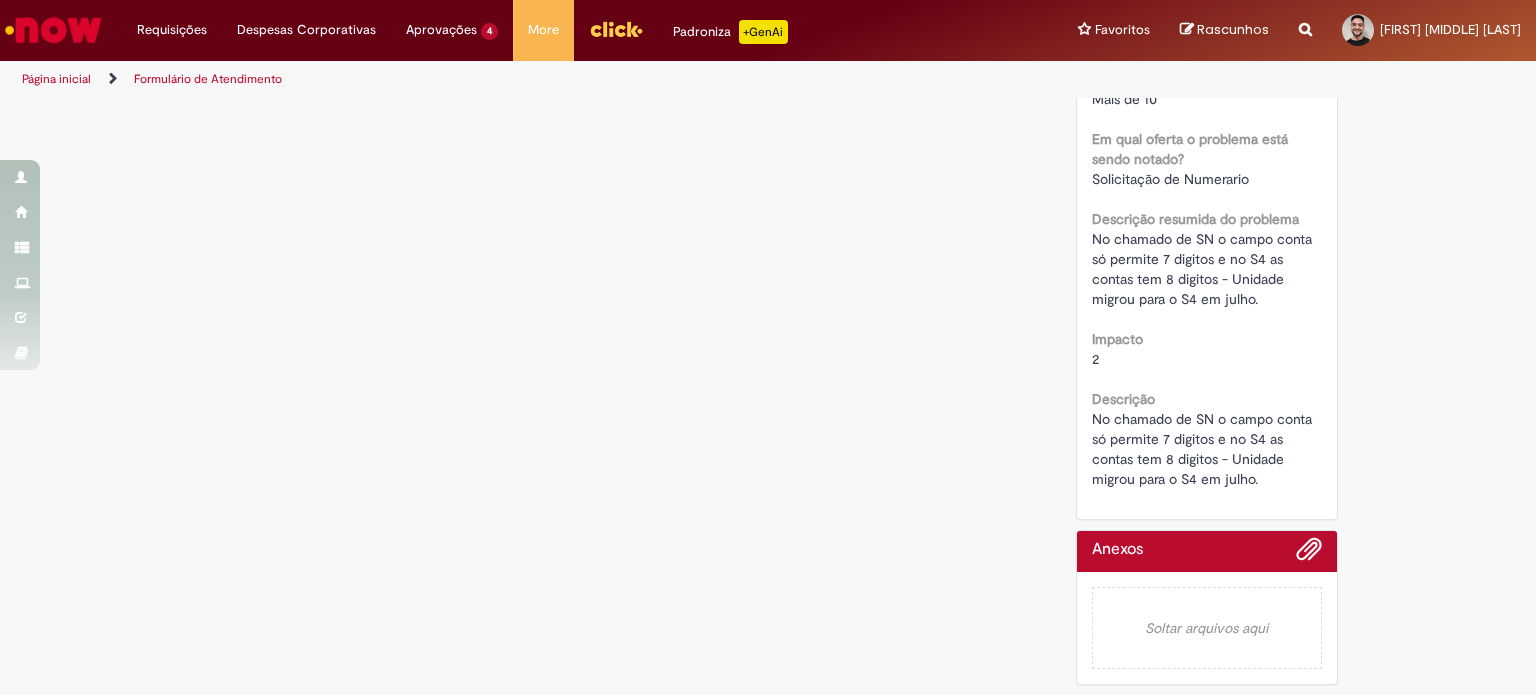 scroll, scrollTop: 0, scrollLeft: 0, axis: both 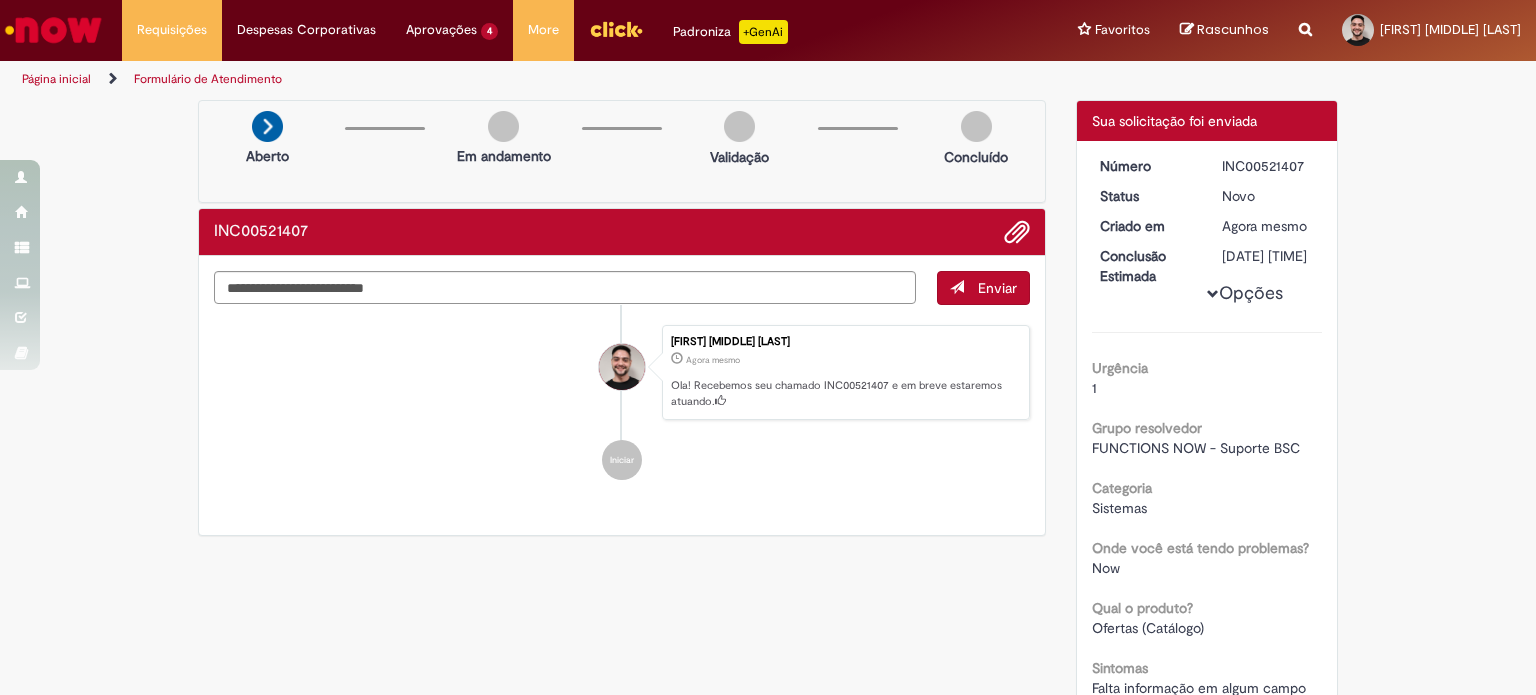 click on "Ola! Recebemos seu chamado INC00521407 e em breve estaremos atuando." at bounding box center [845, 393] 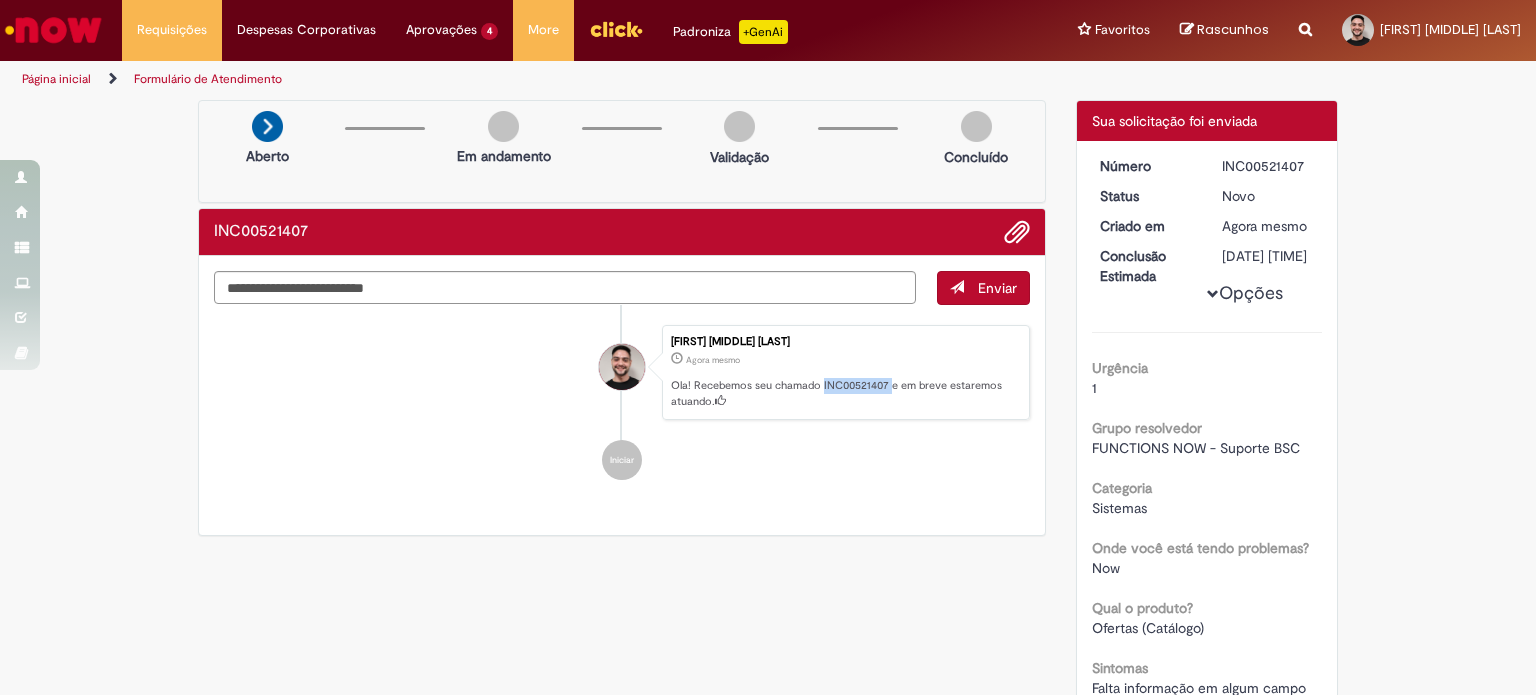 click on "Ola! Recebemos seu chamado INC00521407 e em breve estaremos atuando." at bounding box center (845, 393) 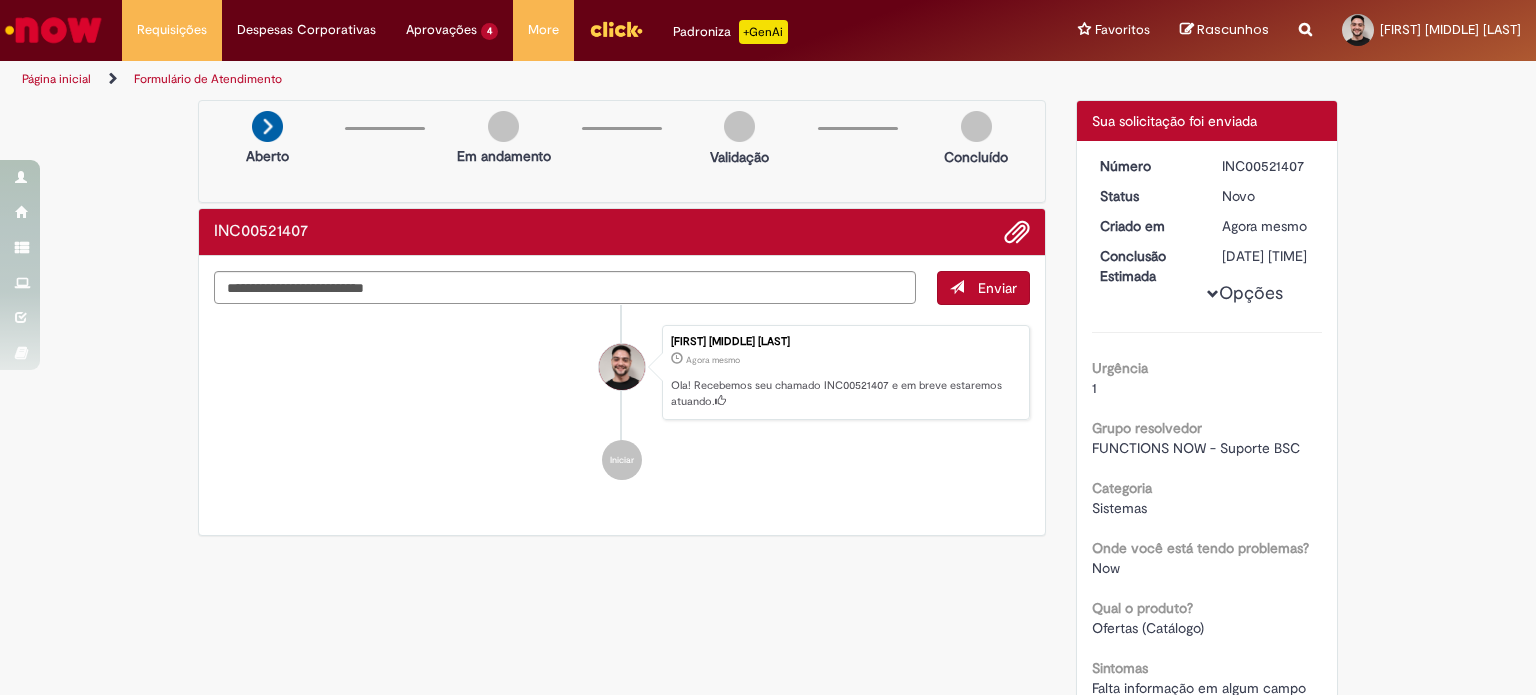 click on "Verificar Código de Barras
Aberto
Em andamento
Validação
Concluído
INC00521407
Enviar
[FIRST] [MIDDLE] [LAST]
Agora mesmo Agora mesmo
Ola! Recebemos seu chamado INC00521407 e em breve estaremos atuando.
Iniciar
Detalhes do tíquete       Sua solicitação foi enviada
Número
INC00521407" at bounding box center (768, 782) 